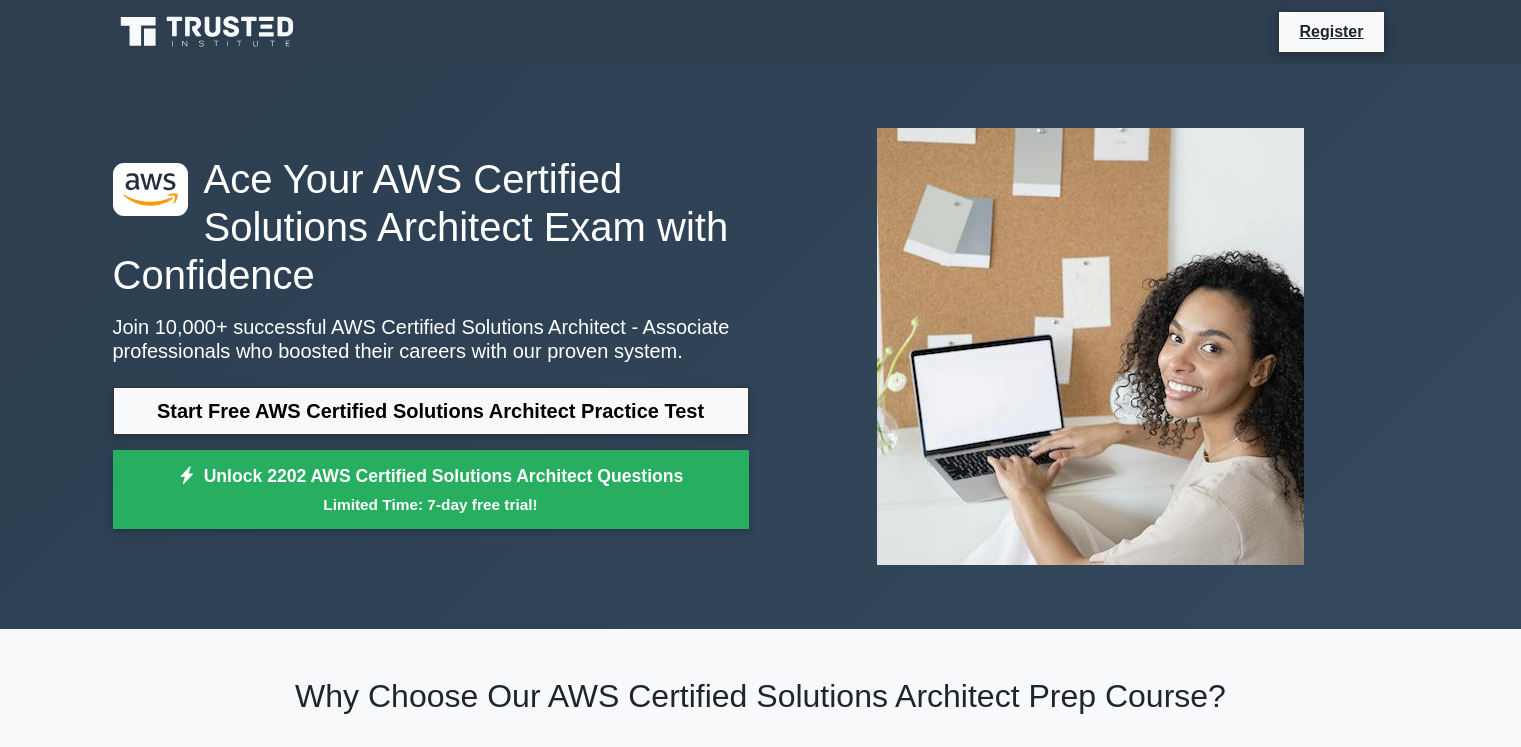 scroll, scrollTop: 0, scrollLeft: 0, axis: both 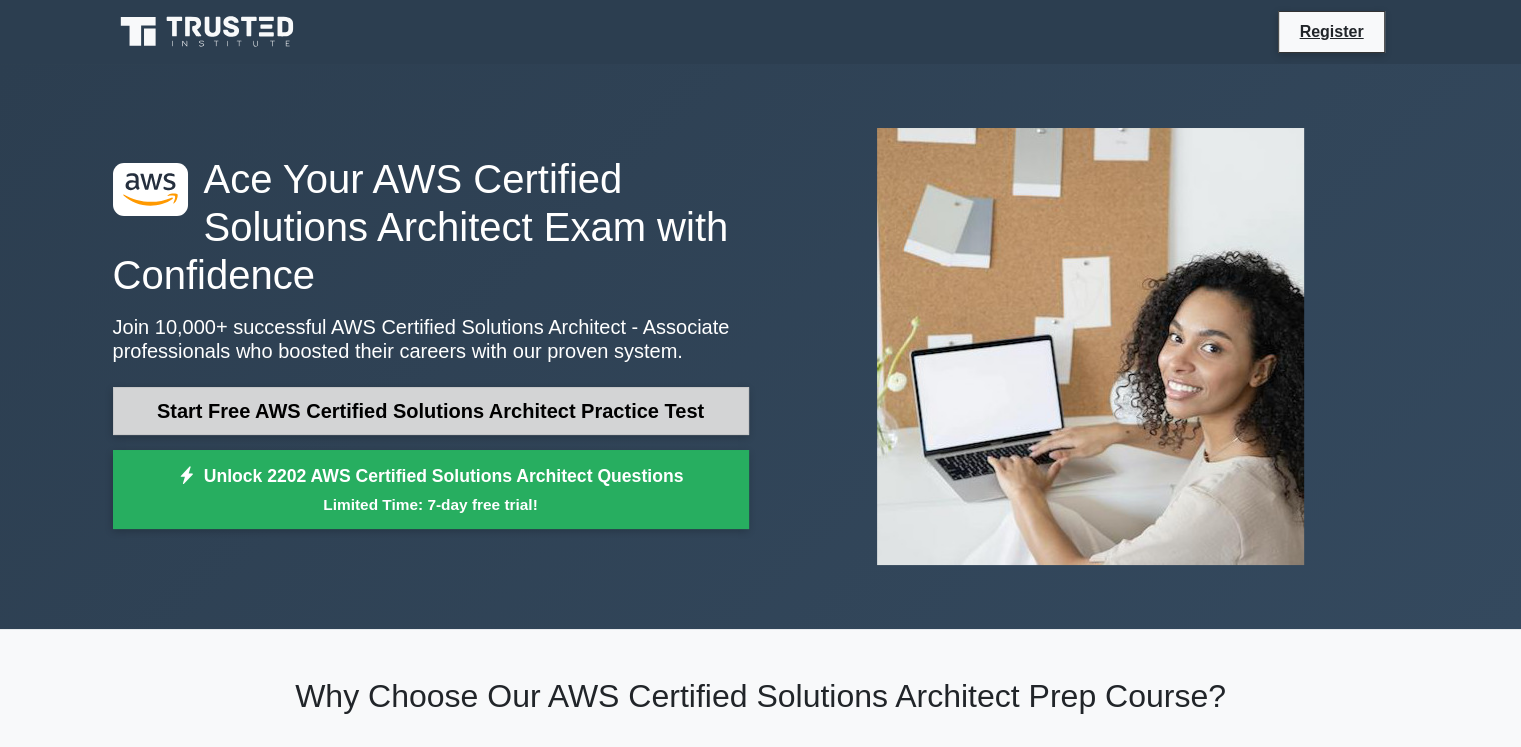 click on "Start Free AWS Certified Solutions Architect Practice Test" at bounding box center (431, 411) 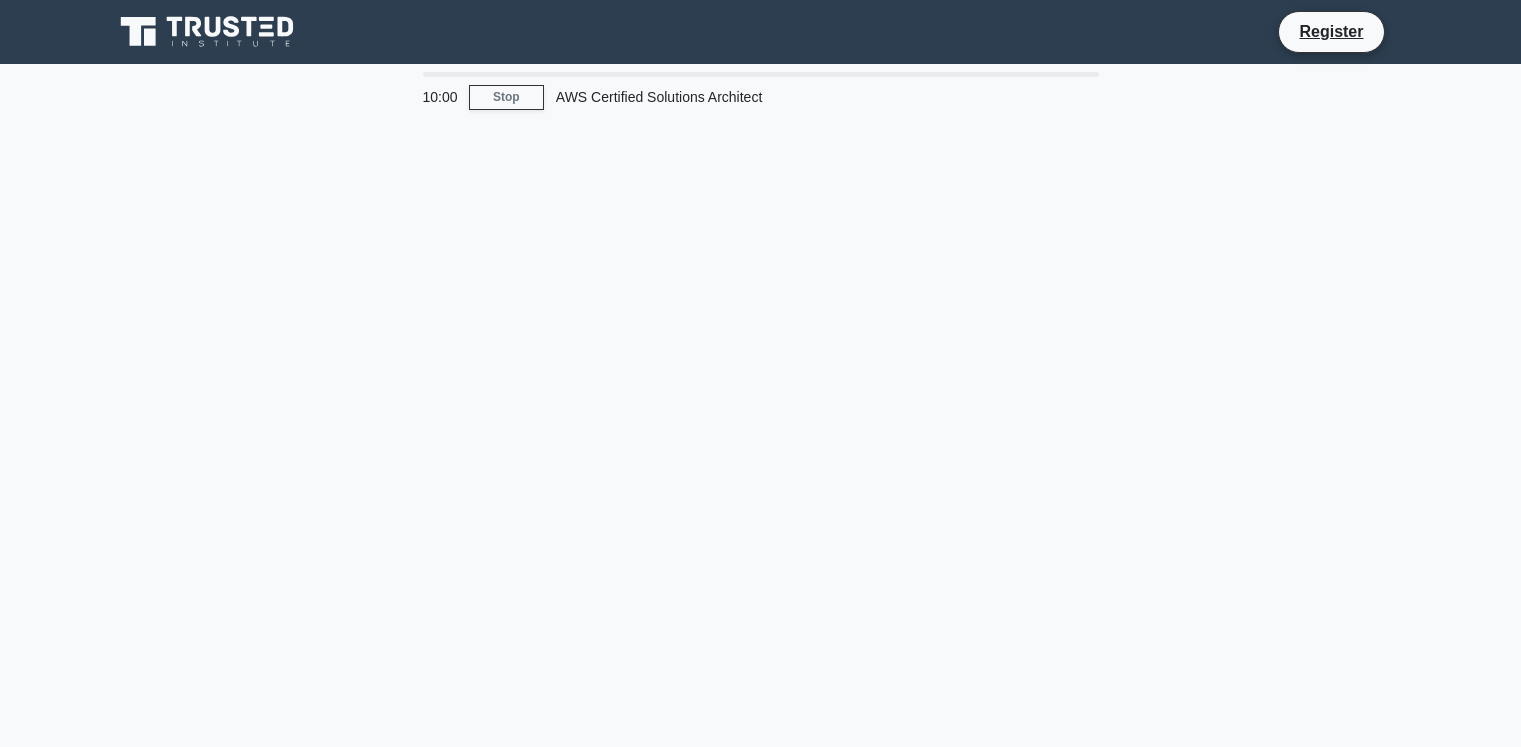 scroll, scrollTop: 0, scrollLeft: 0, axis: both 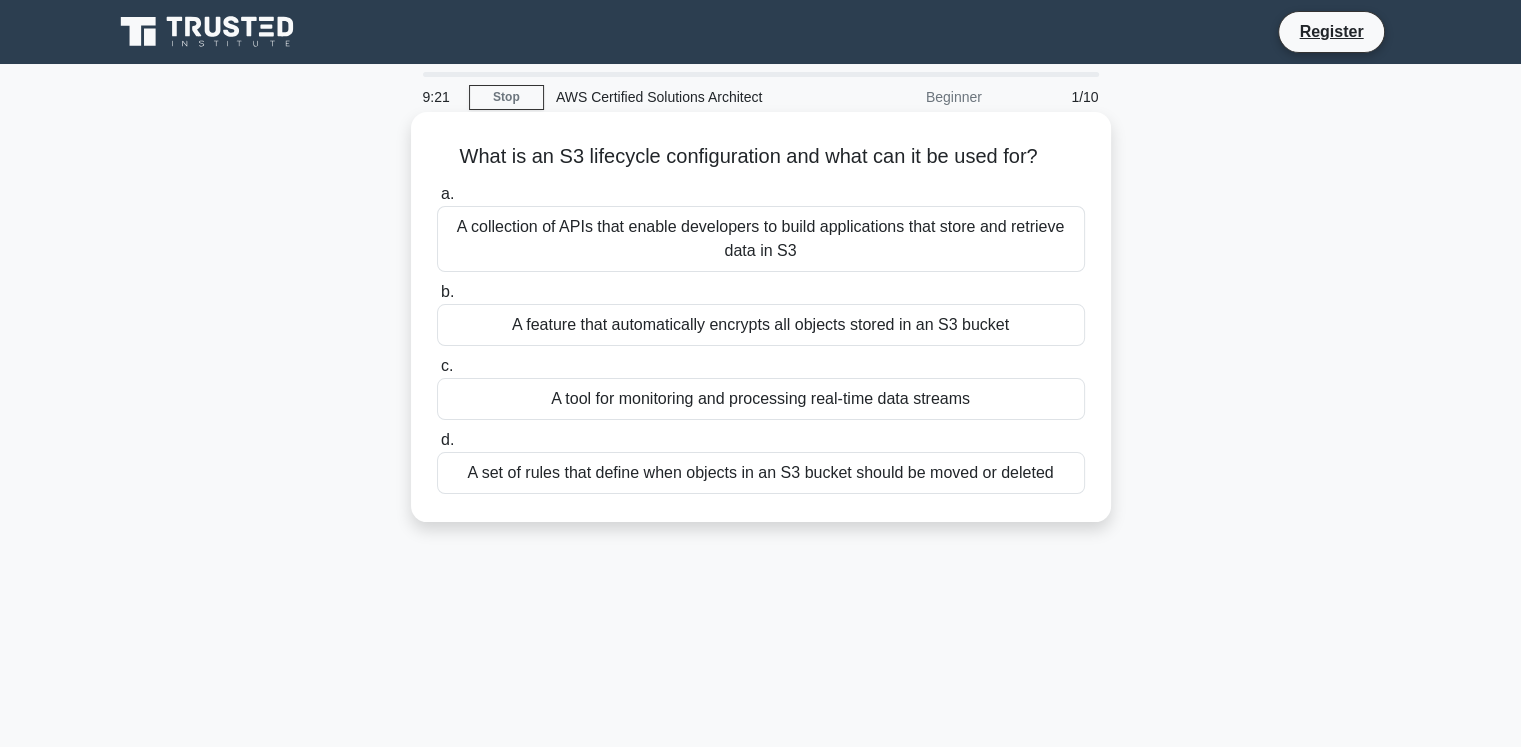 click on "A set of rules that define when objects in an S3 bucket should be moved or deleted" at bounding box center [761, 473] 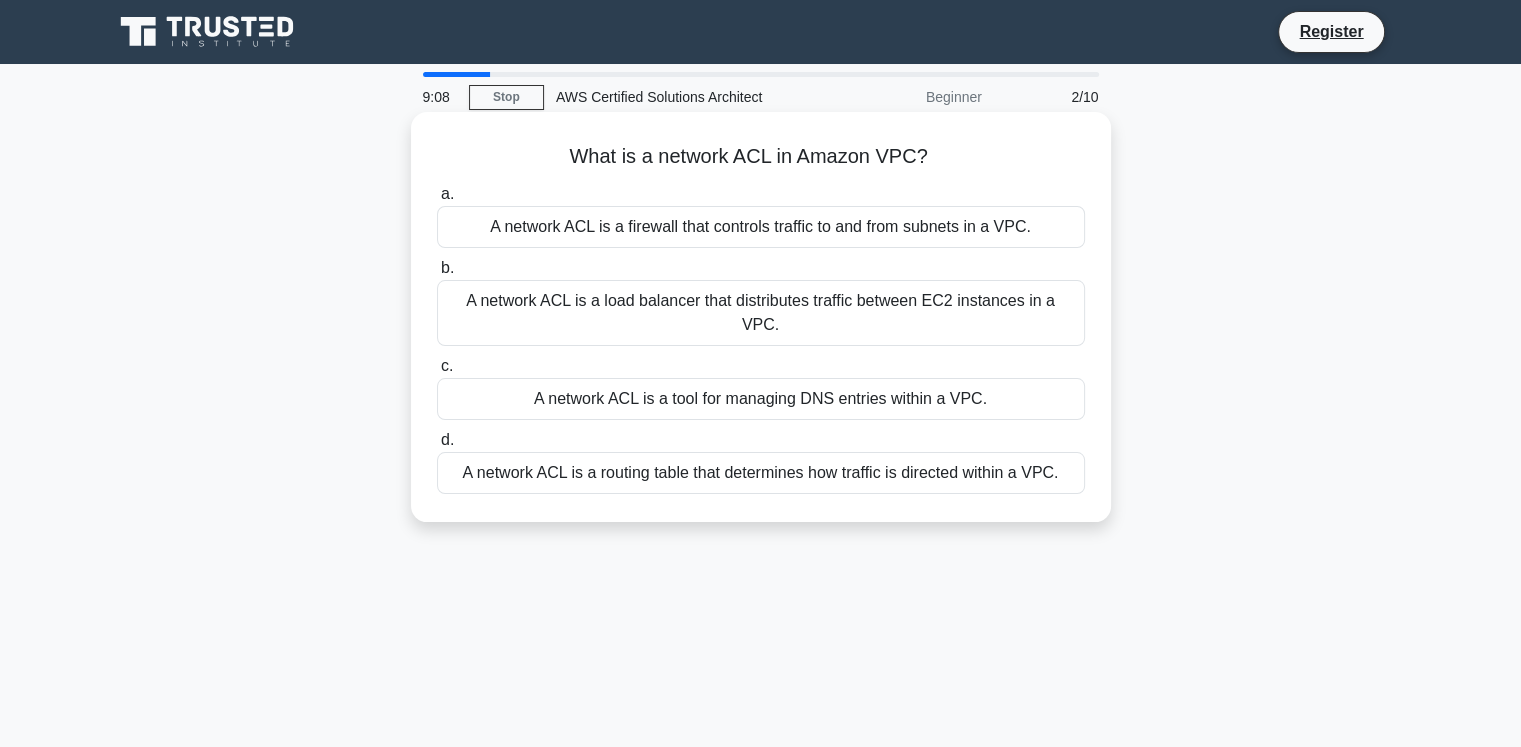 click on "A network ACL is a routing table that determines how traffic is directed within a VPC." at bounding box center [761, 473] 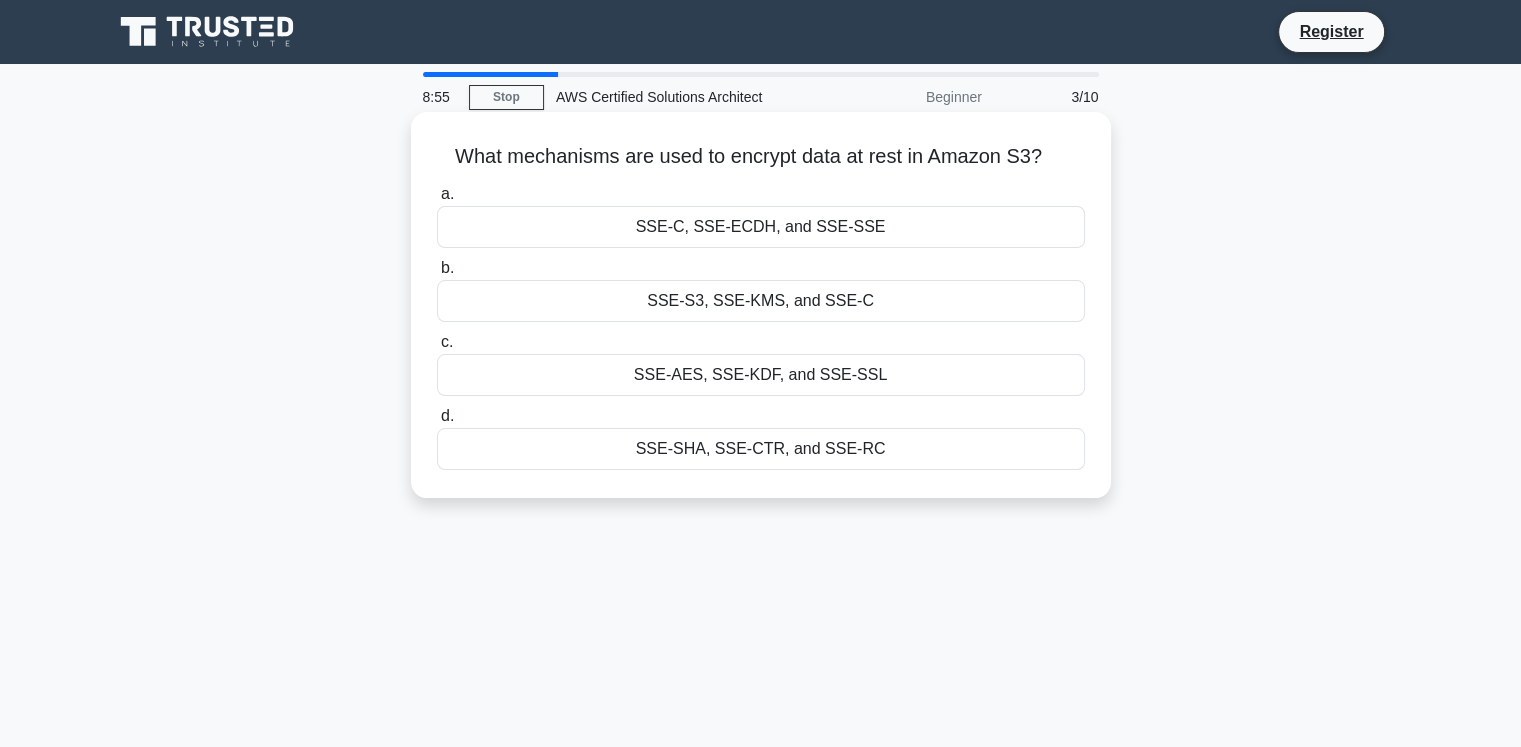 click on "SSE-AES, SSE-KDF, and SSE-SSL" at bounding box center (761, 375) 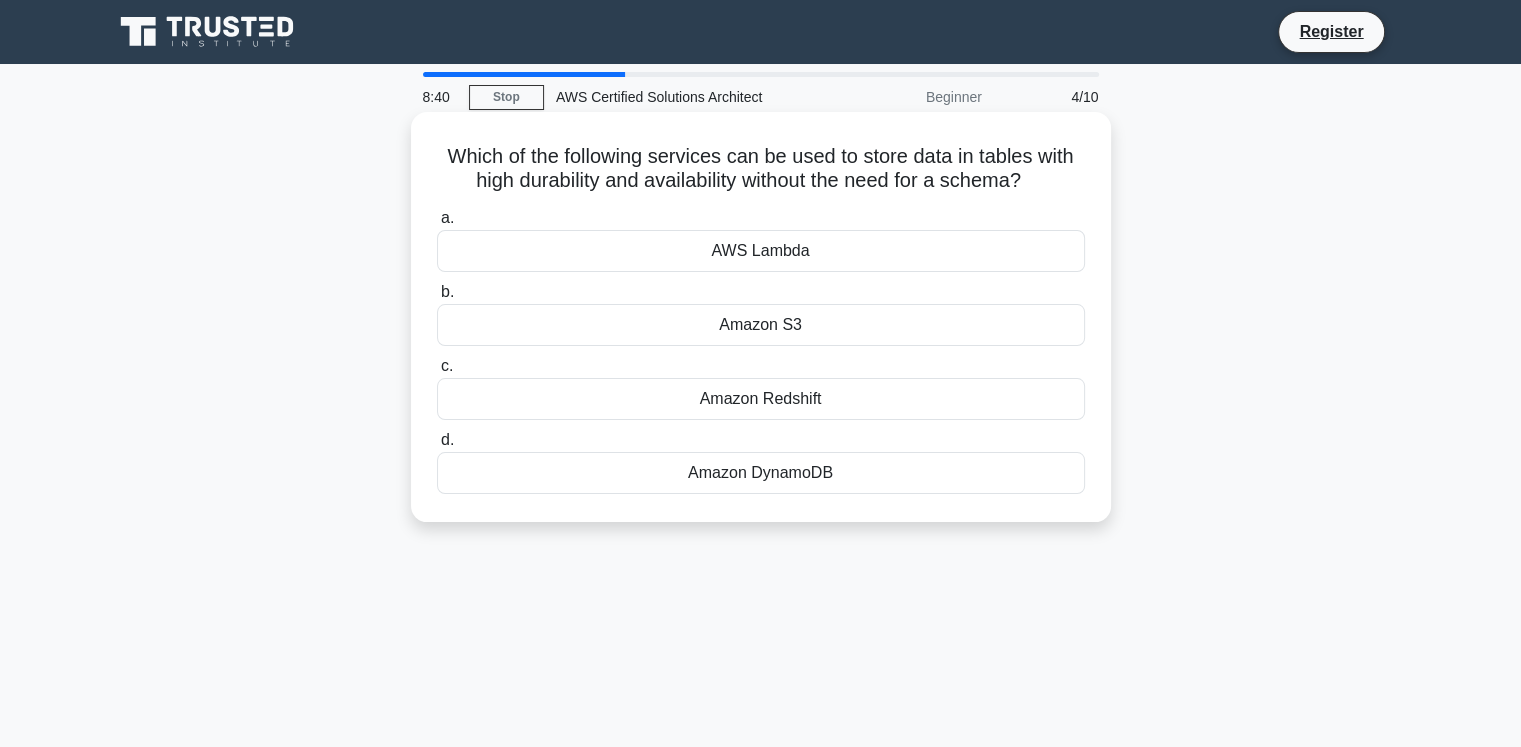 click on "Amazon DynamoDB" at bounding box center (761, 473) 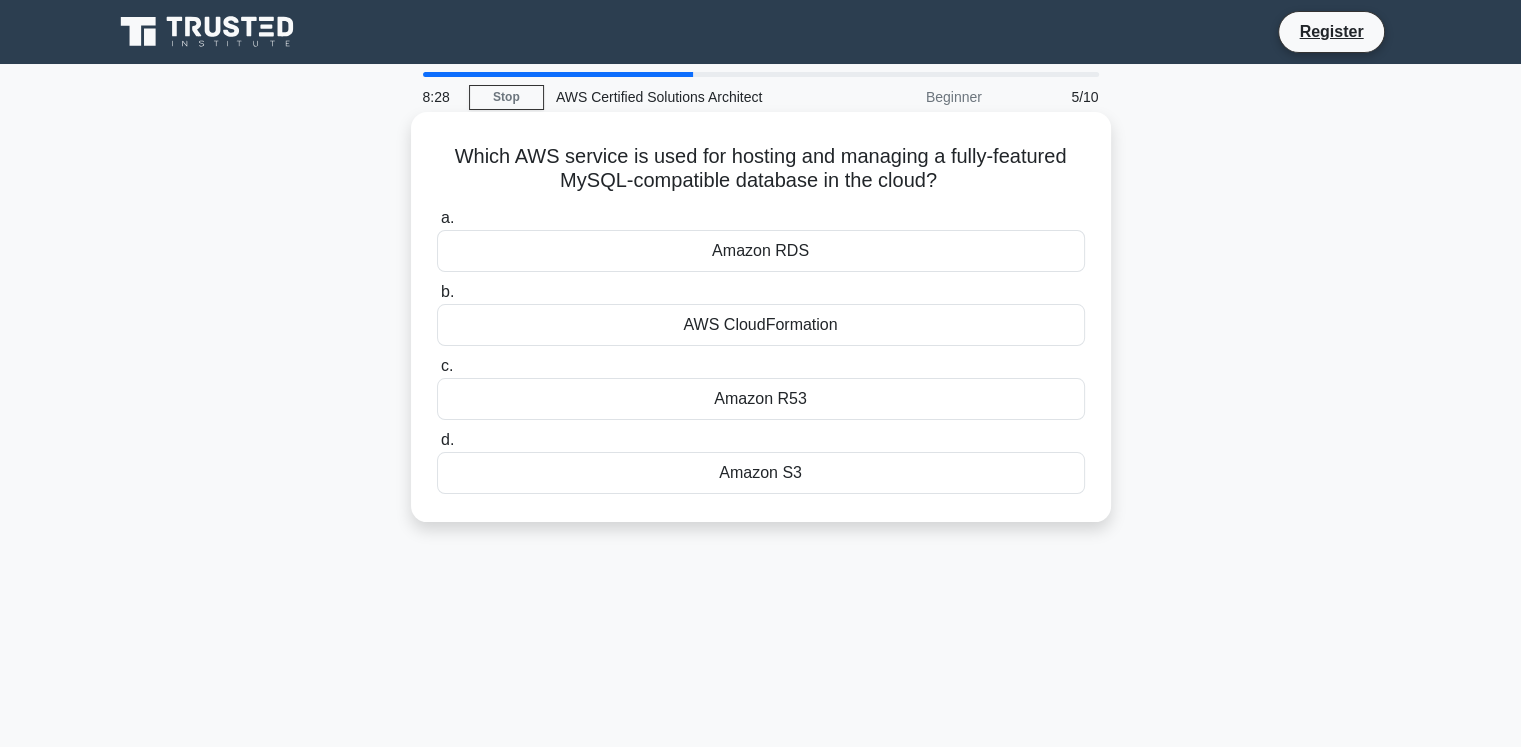 click on "Amazon RDS" at bounding box center (761, 251) 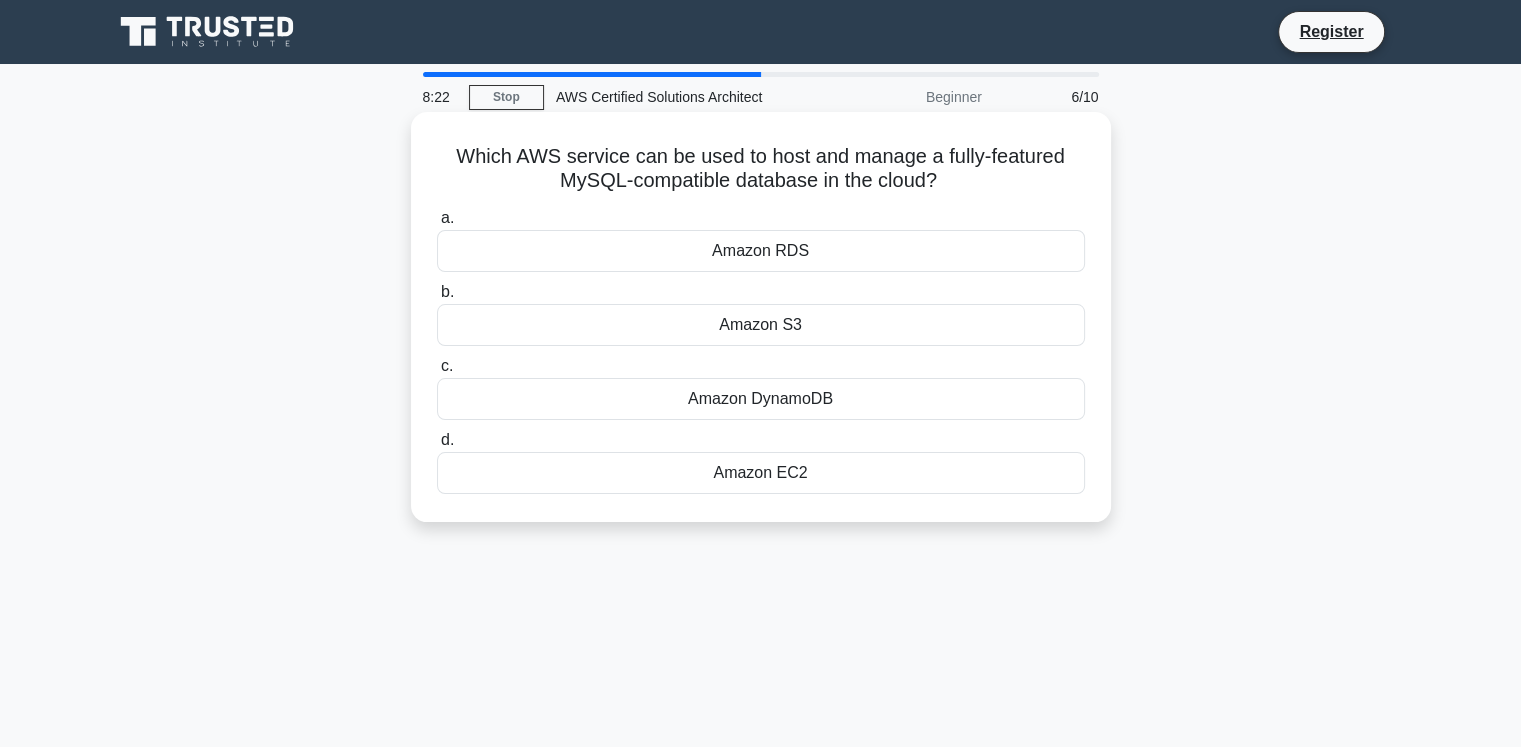 click on "Amazon DynamoDB" at bounding box center [761, 399] 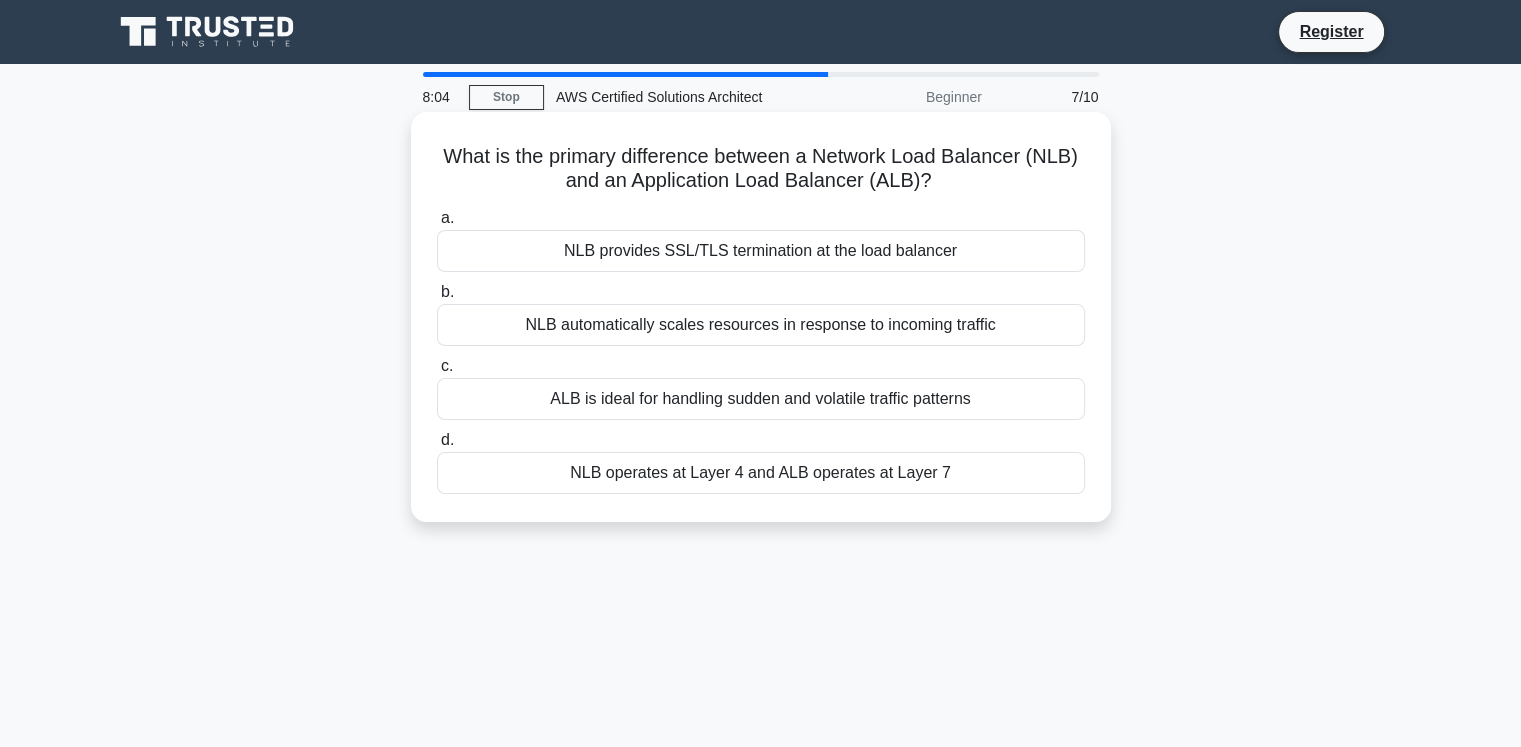 click on "NLB operates at Layer 4 and ALB operates at Layer 7" at bounding box center (761, 473) 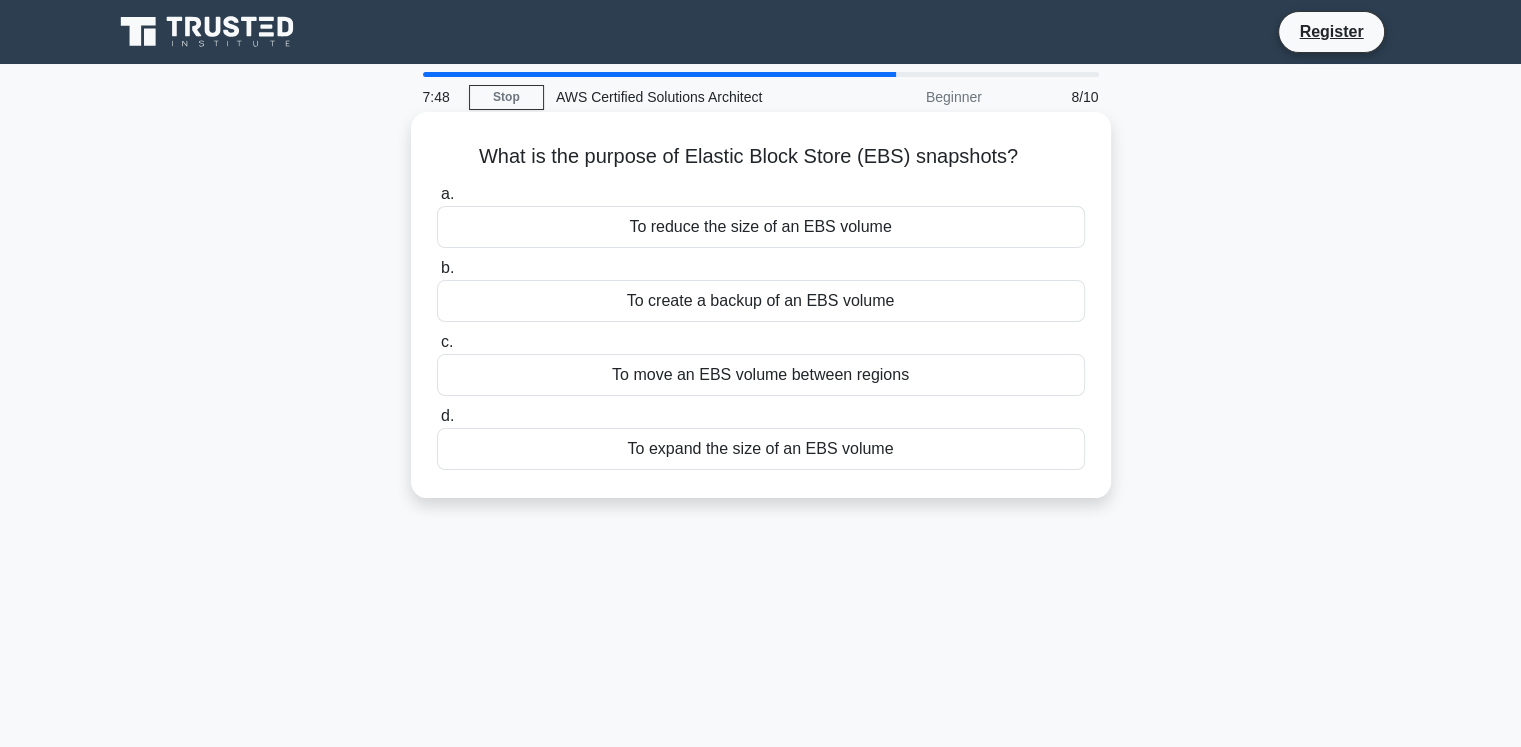 click on "To create a backup of an EBS volume" at bounding box center [761, 301] 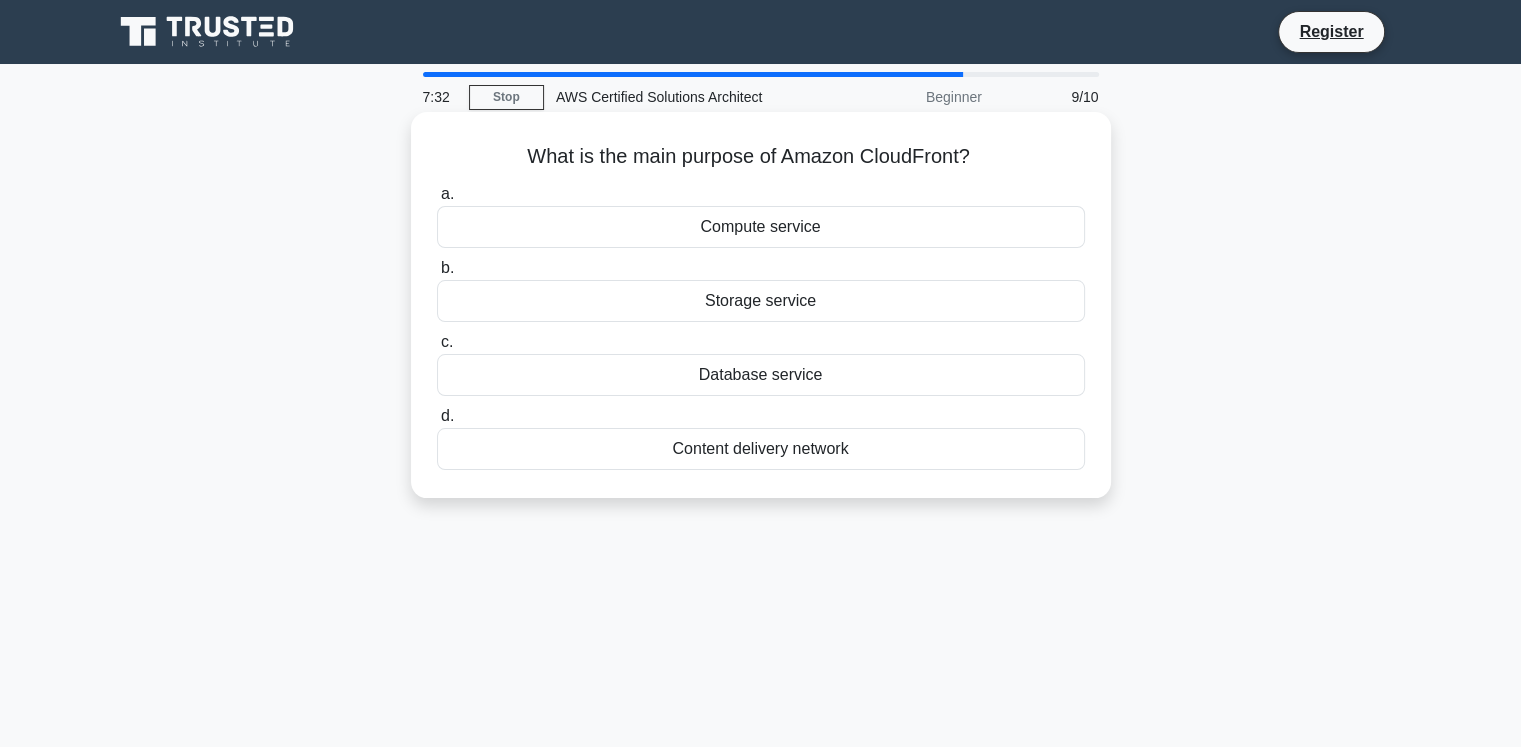 click on "Storage service" at bounding box center [761, 301] 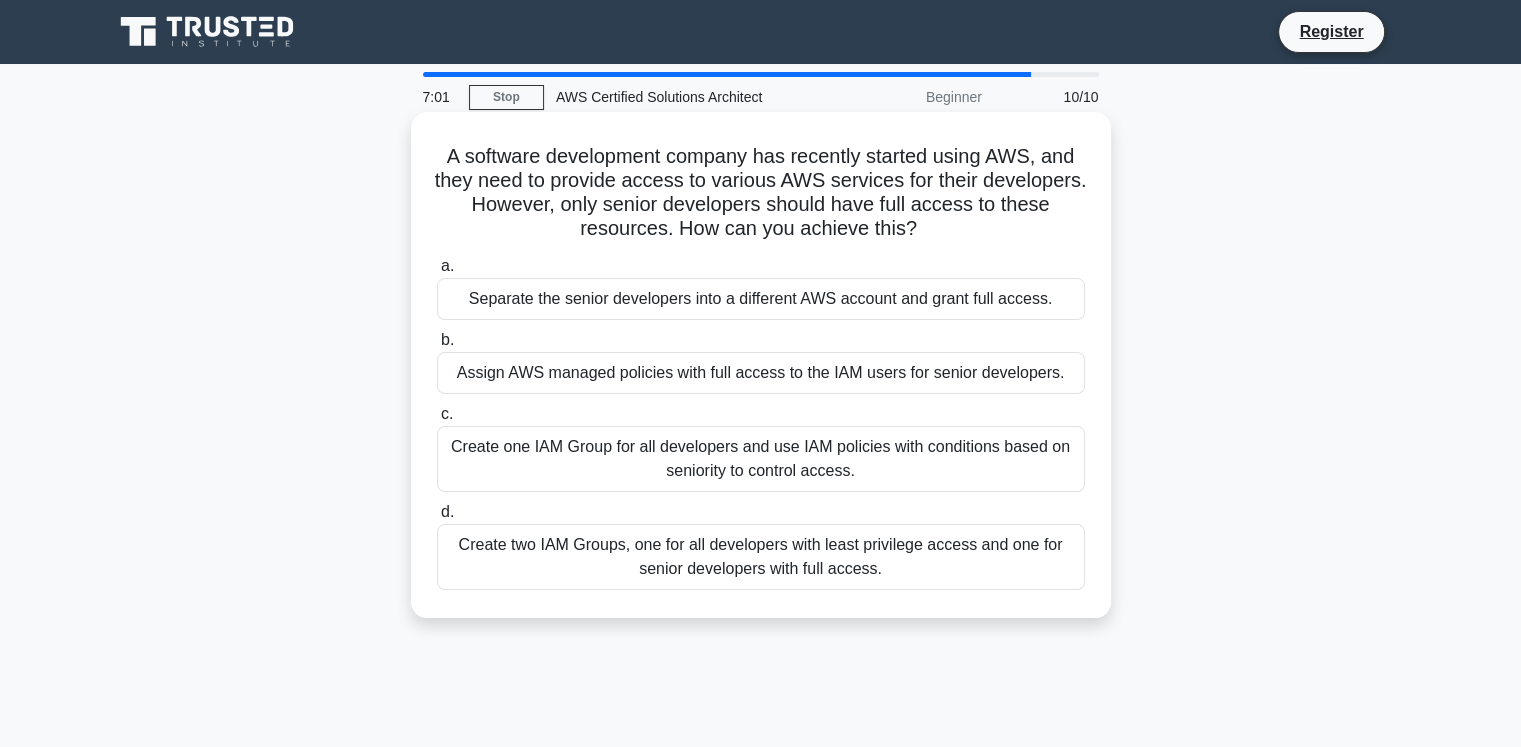 click on "Assign AWS managed policies with full access to the IAM users for senior developers." at bounding box center (761, 373) 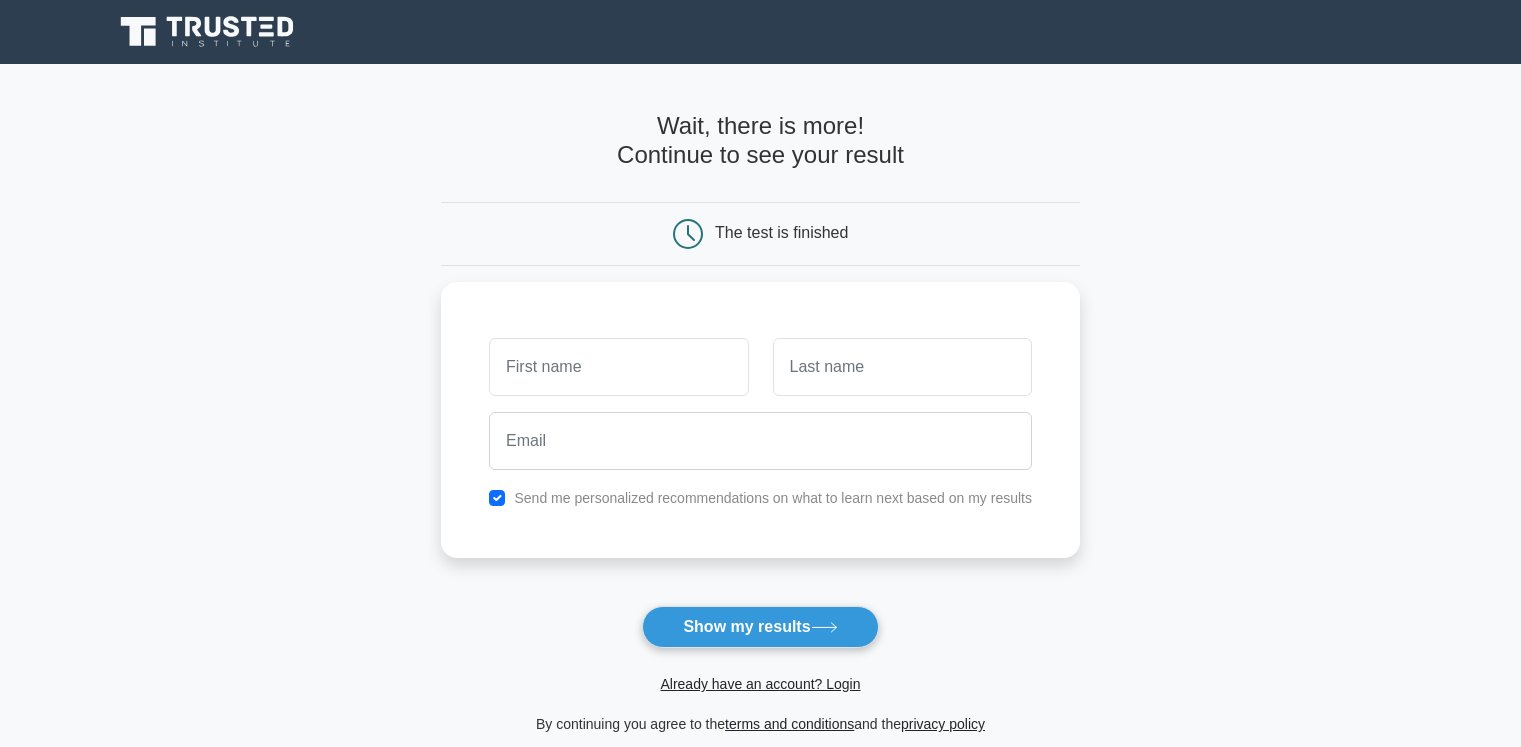 scroll, scrollTop: 0, scrollLeft: 0, axis: both 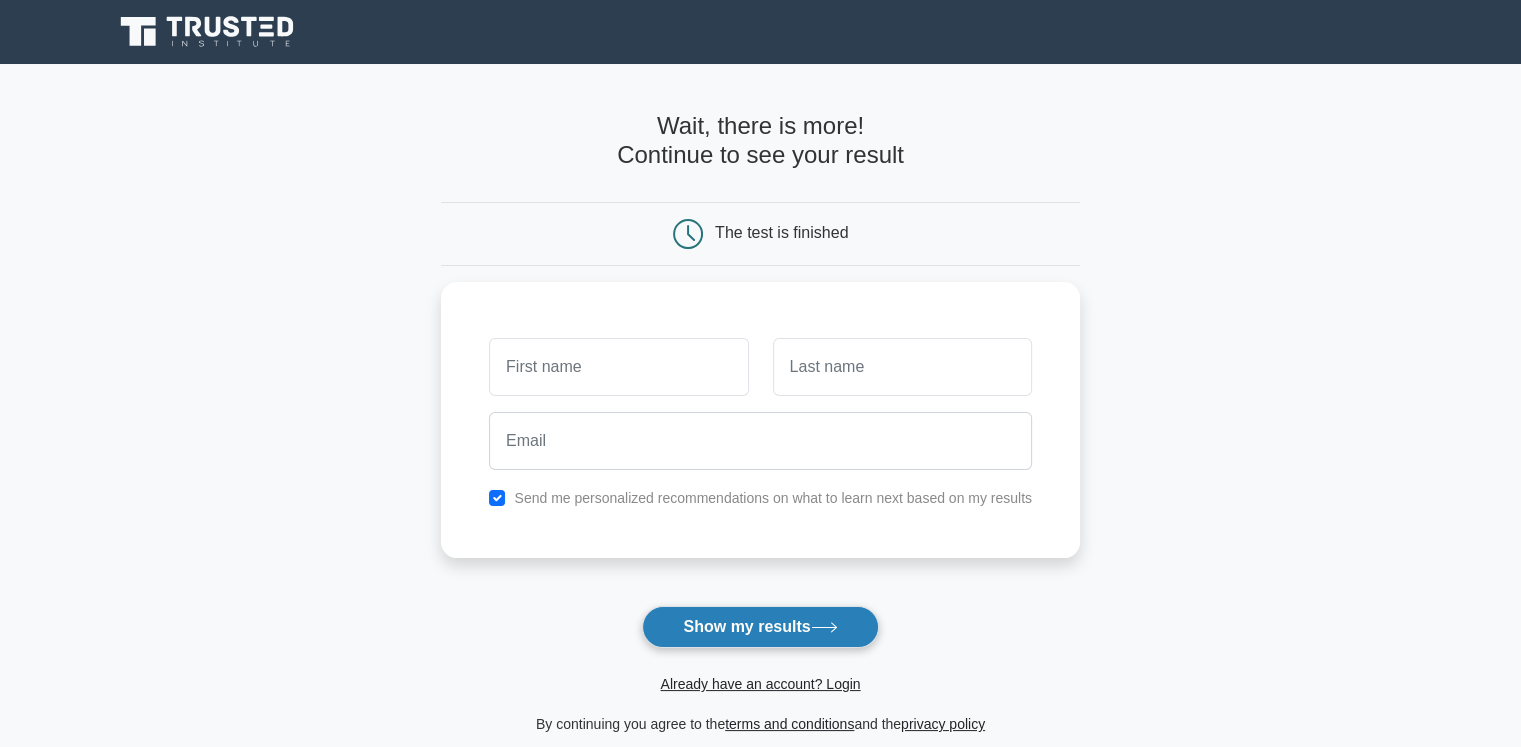click 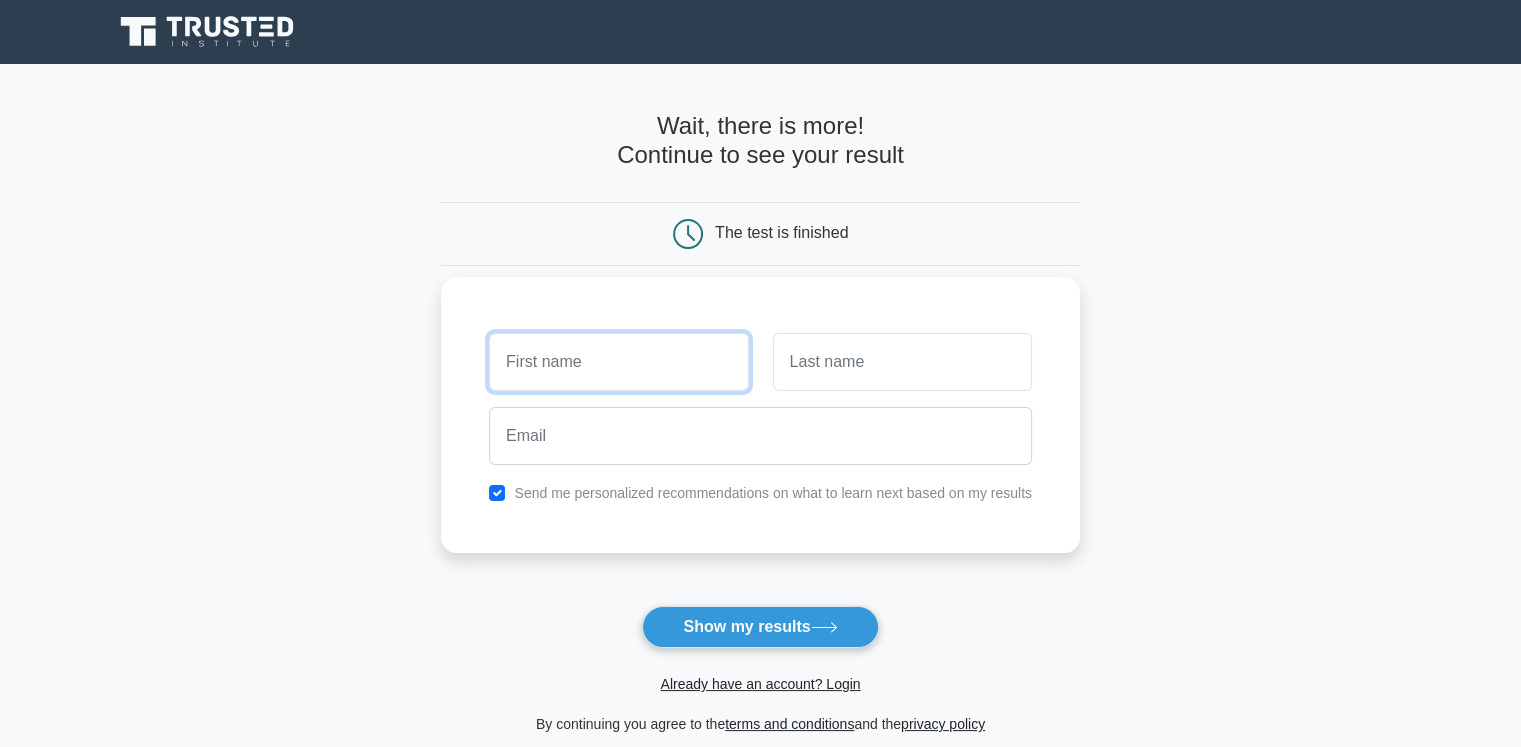 click at bounding box center [618, 362] 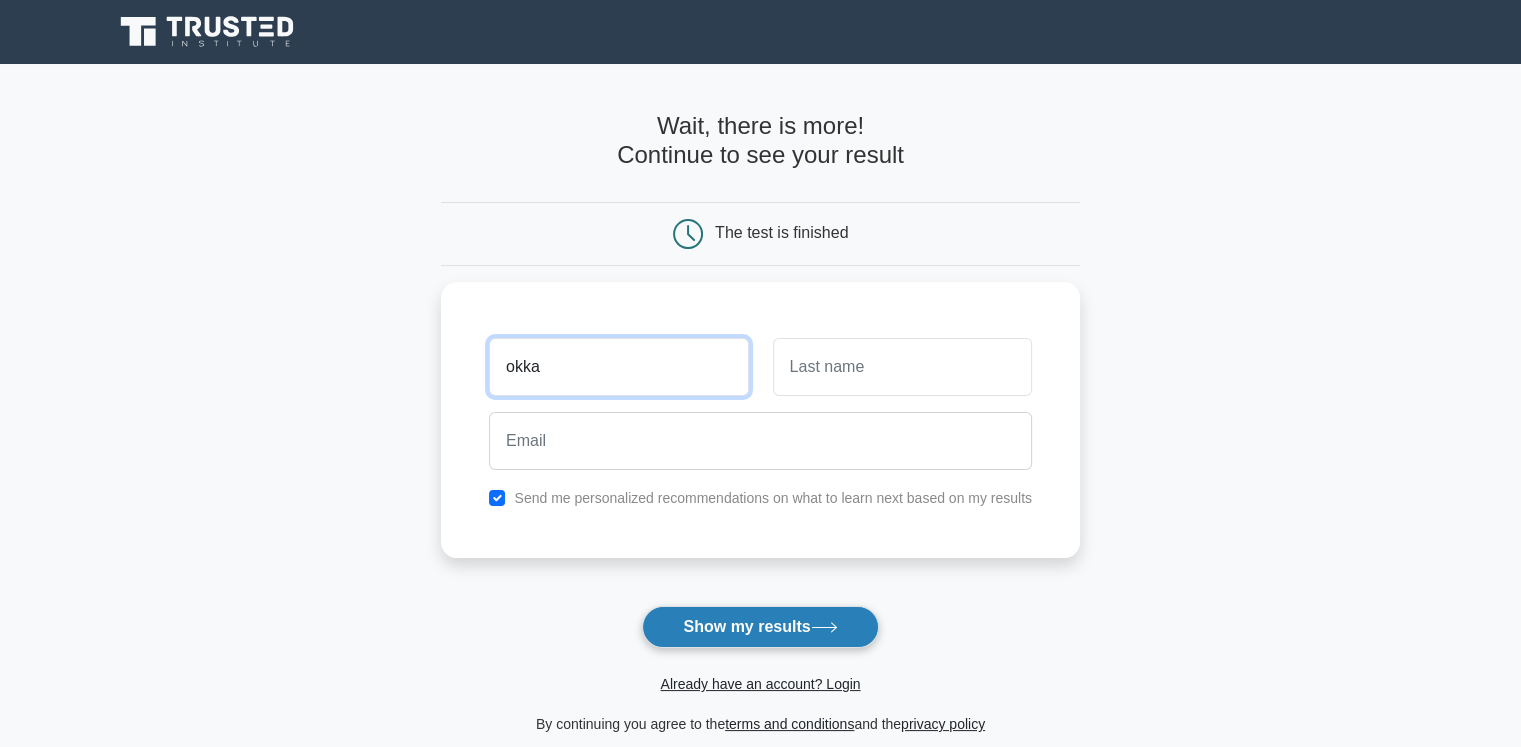 type on "okka" 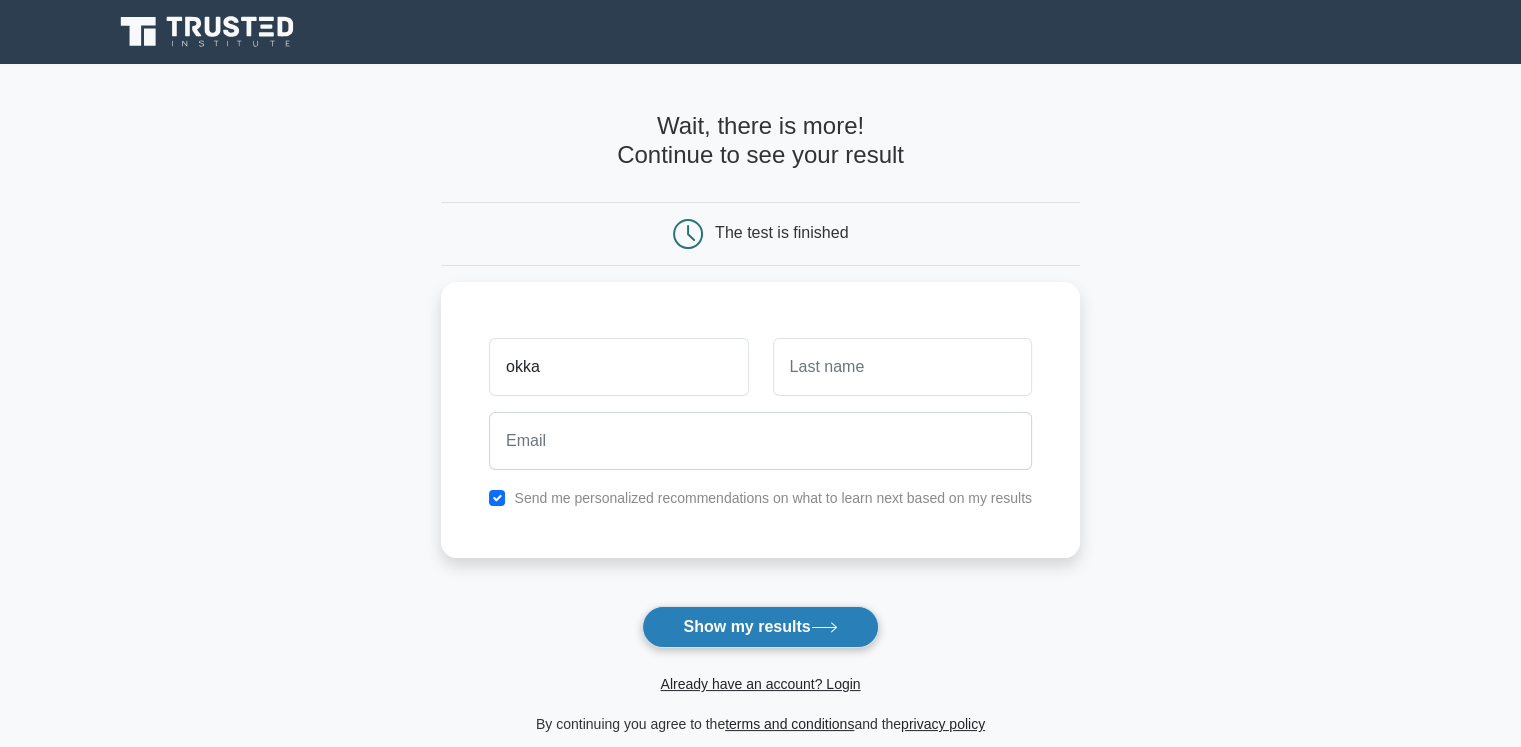 click on "Show my results" at bounding box center (760, 627) 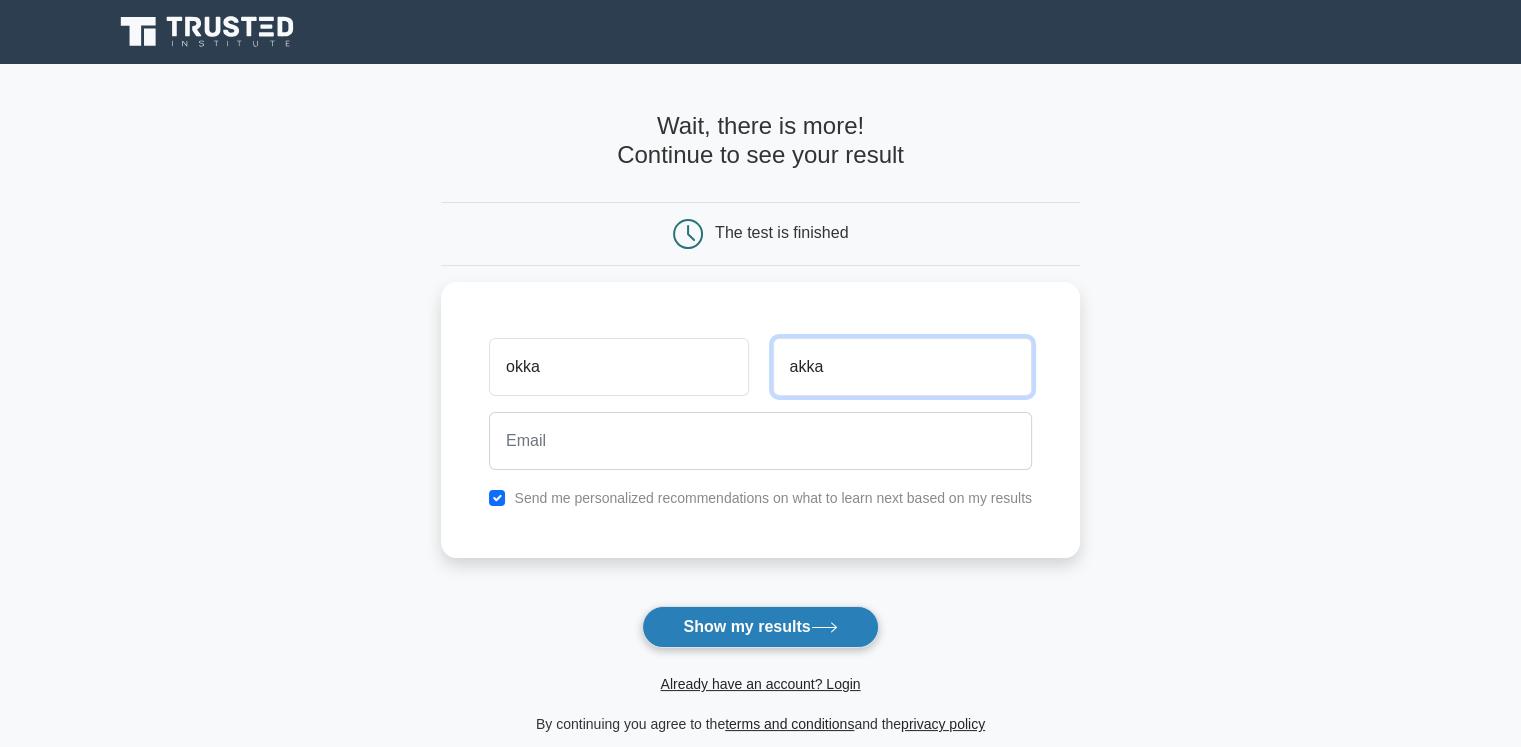 type on "akka" 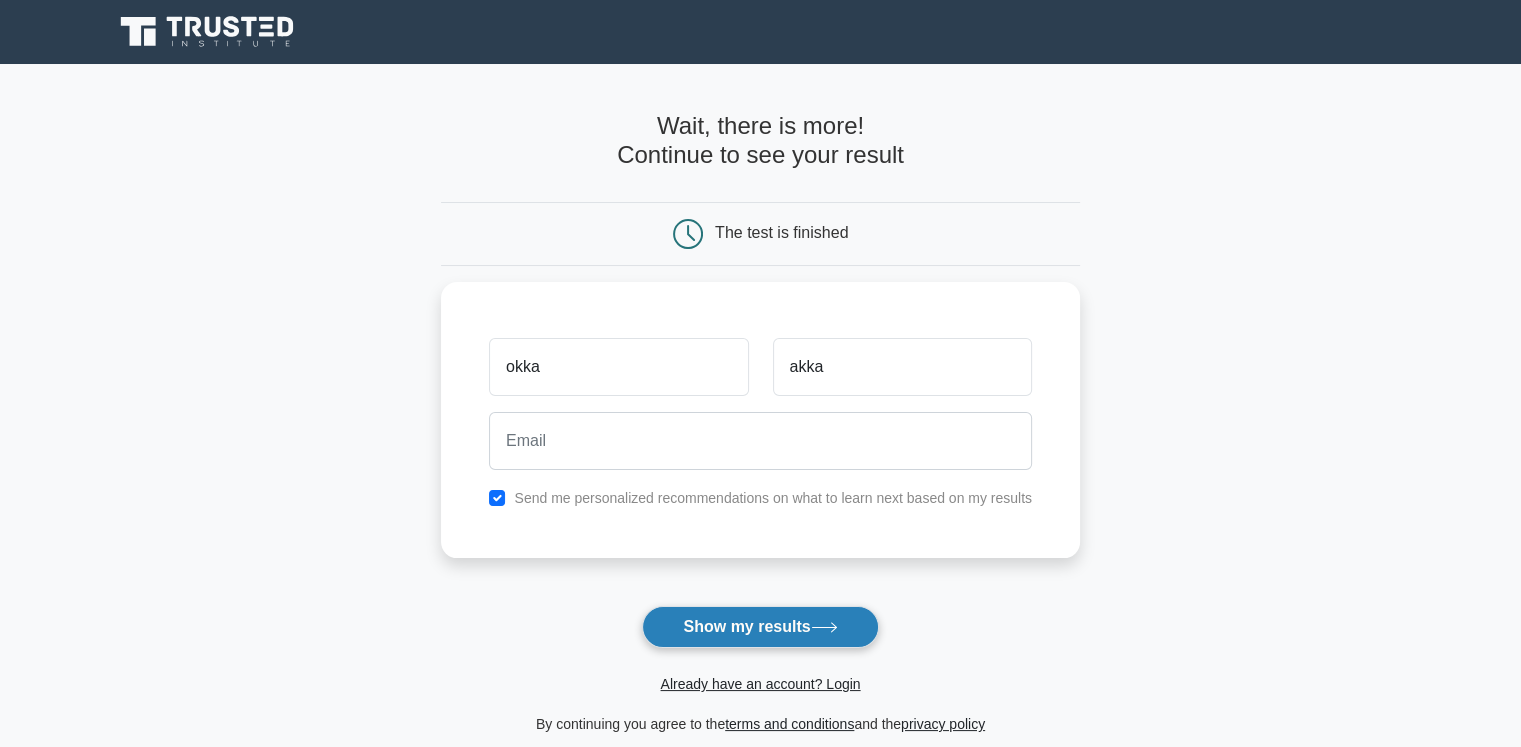 click on "Show my results" at bounding box center (760, 627) 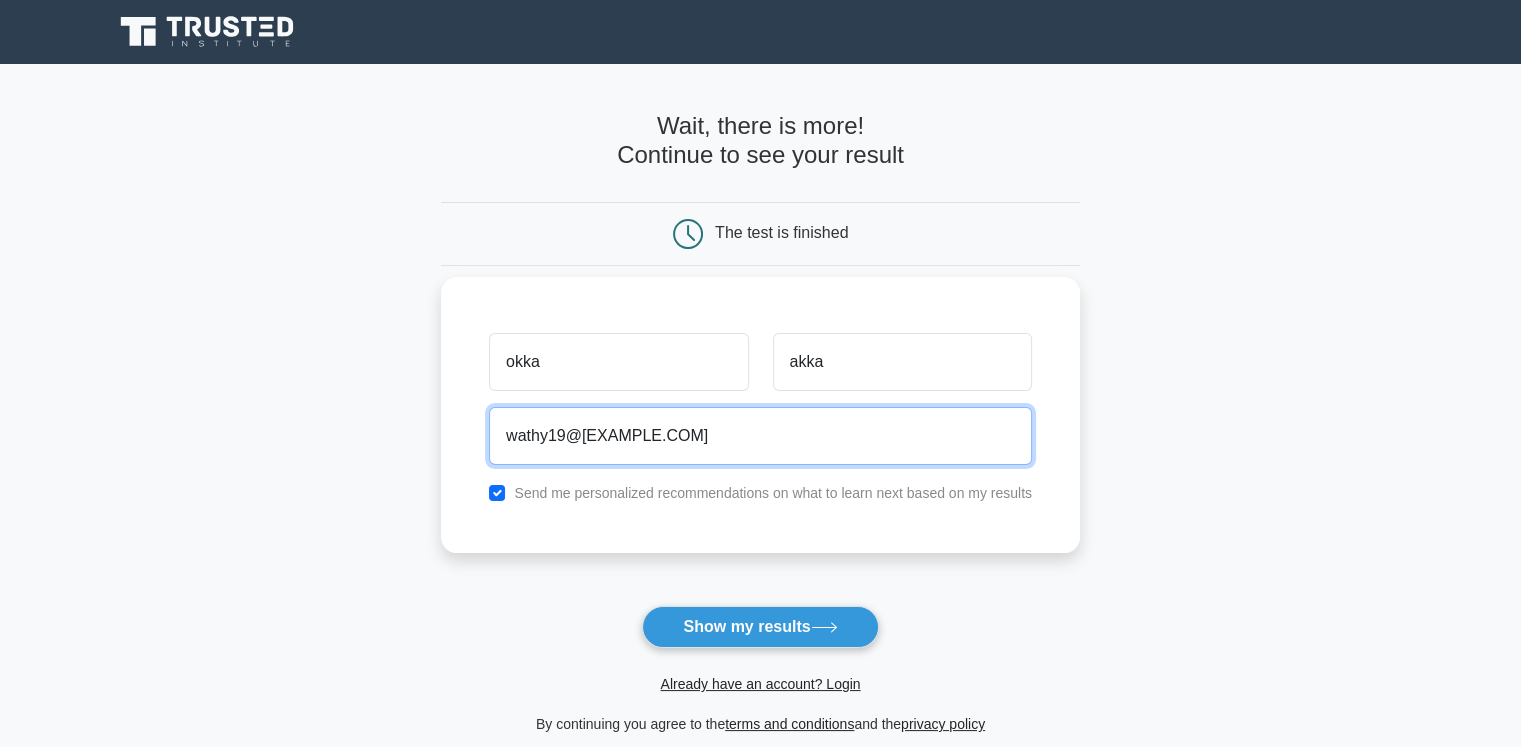 click on "wathy19@gmail.com" at bounding box center [760, 436] 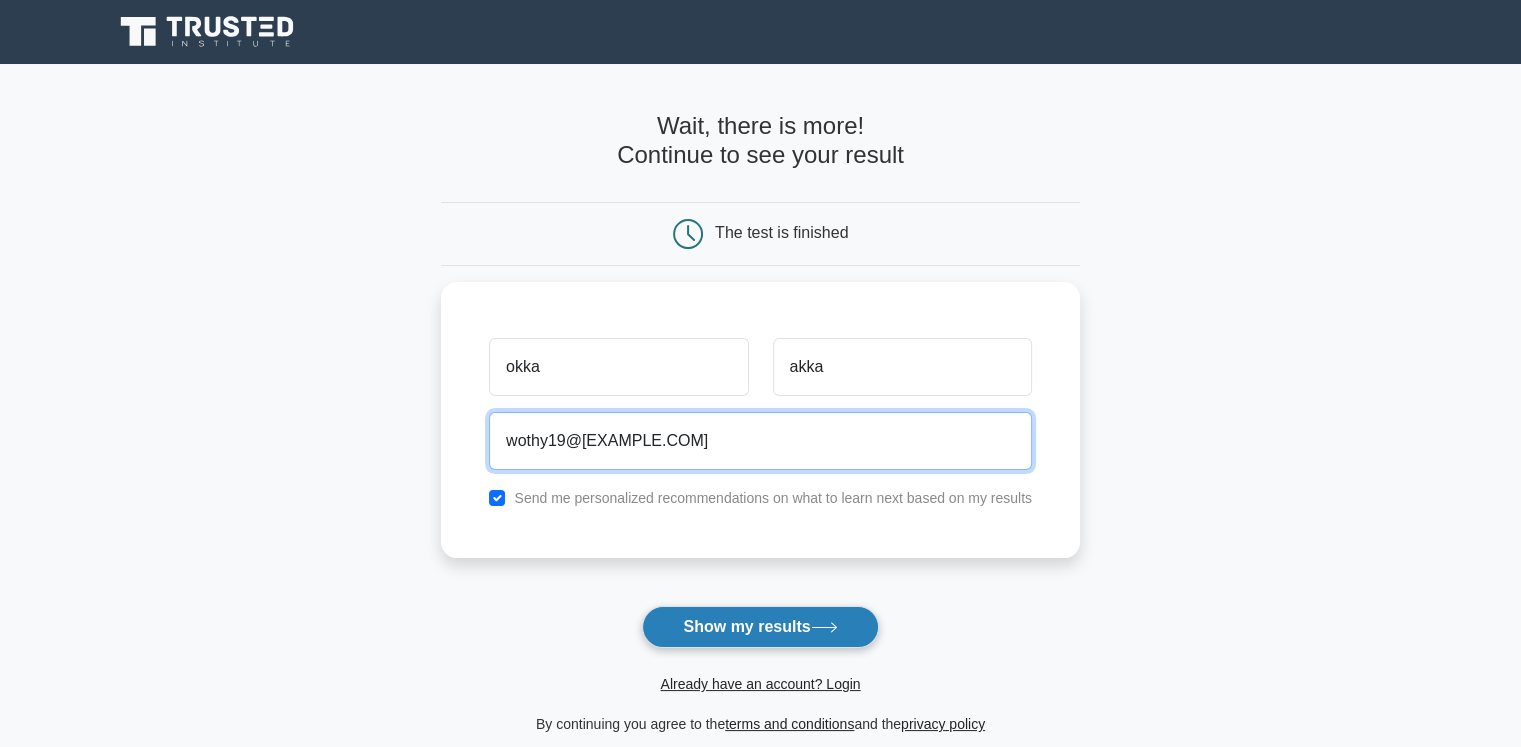 type on "wothy19@gmail.com" 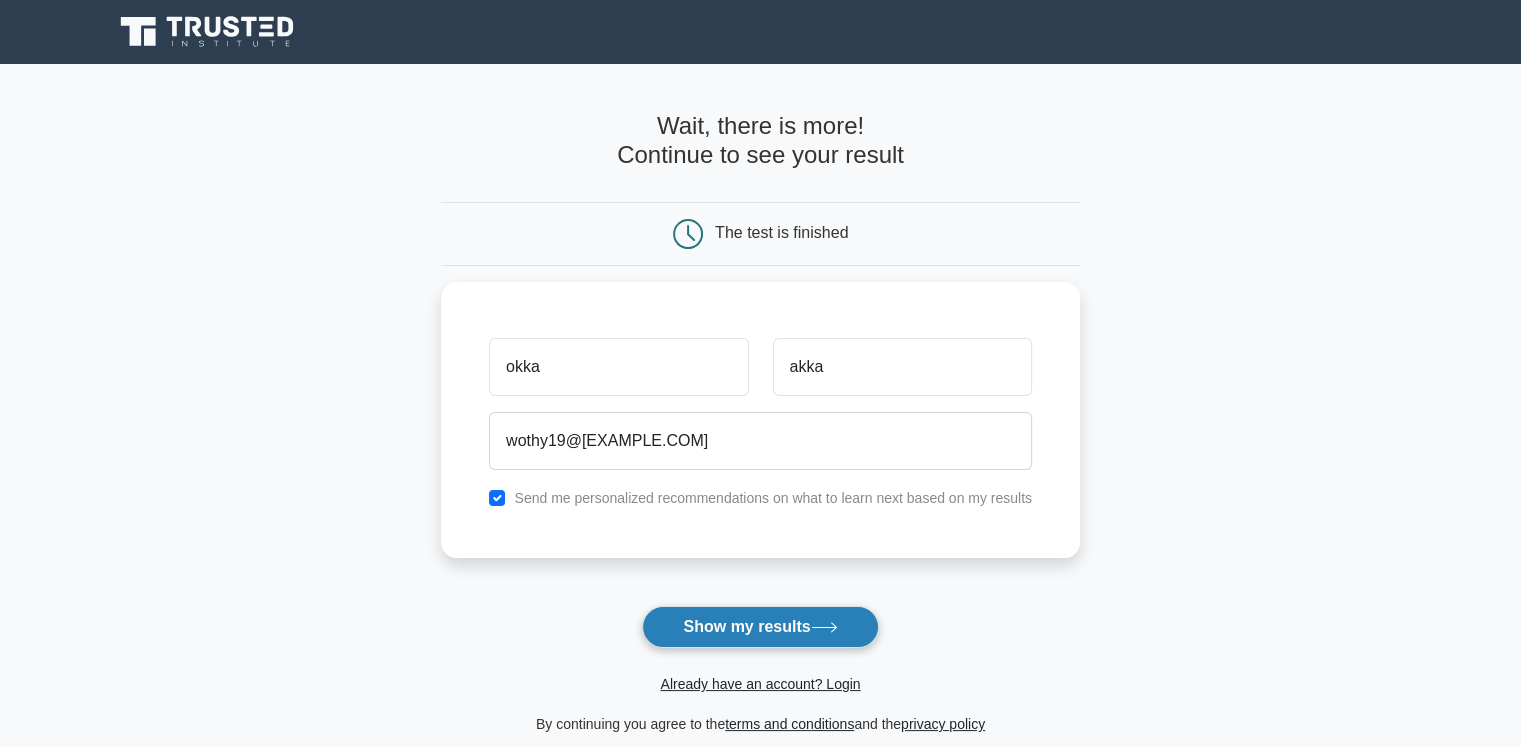 click on "Show my results" at bounding box center [760, 627] 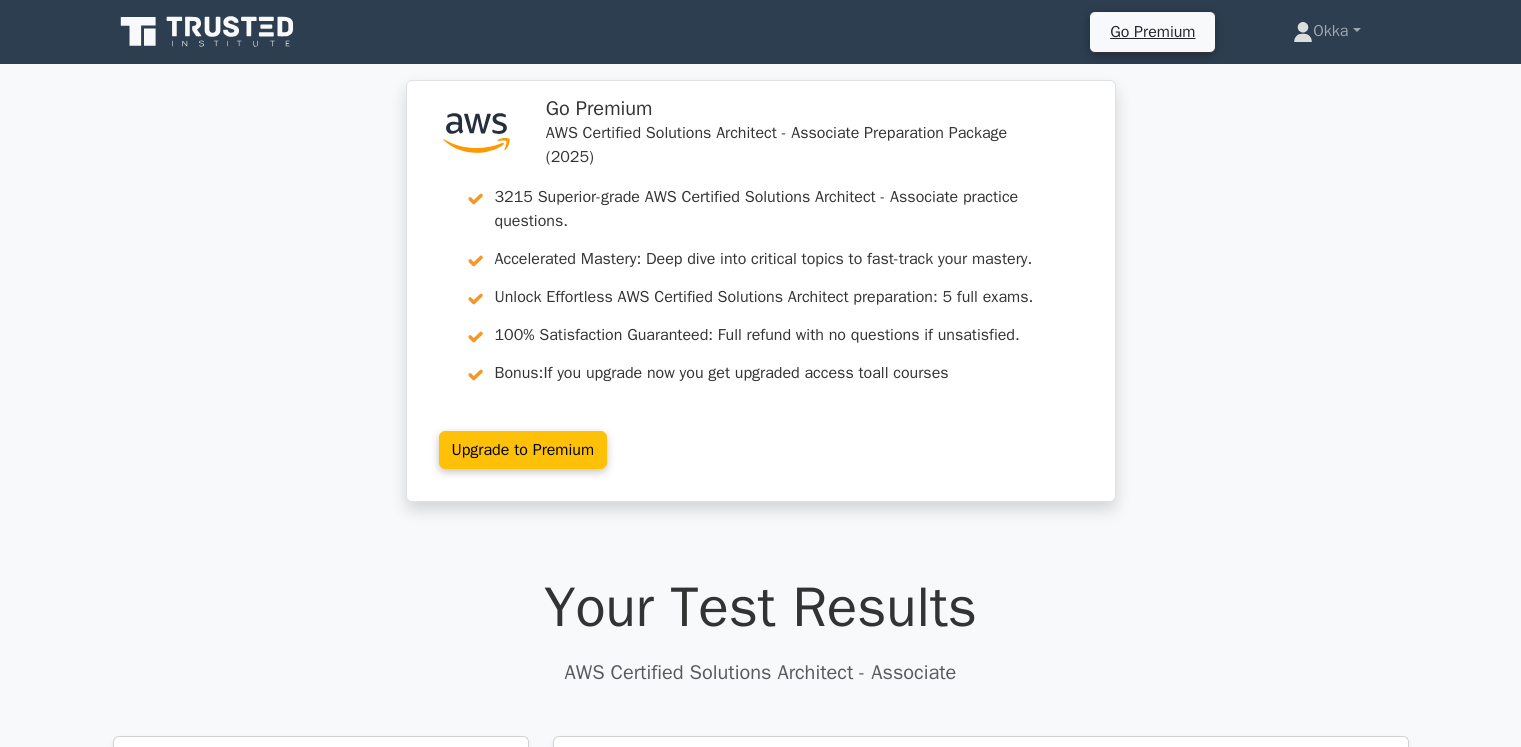 scroll, scrollTop: 0, scrollLeft: 0, axis: both 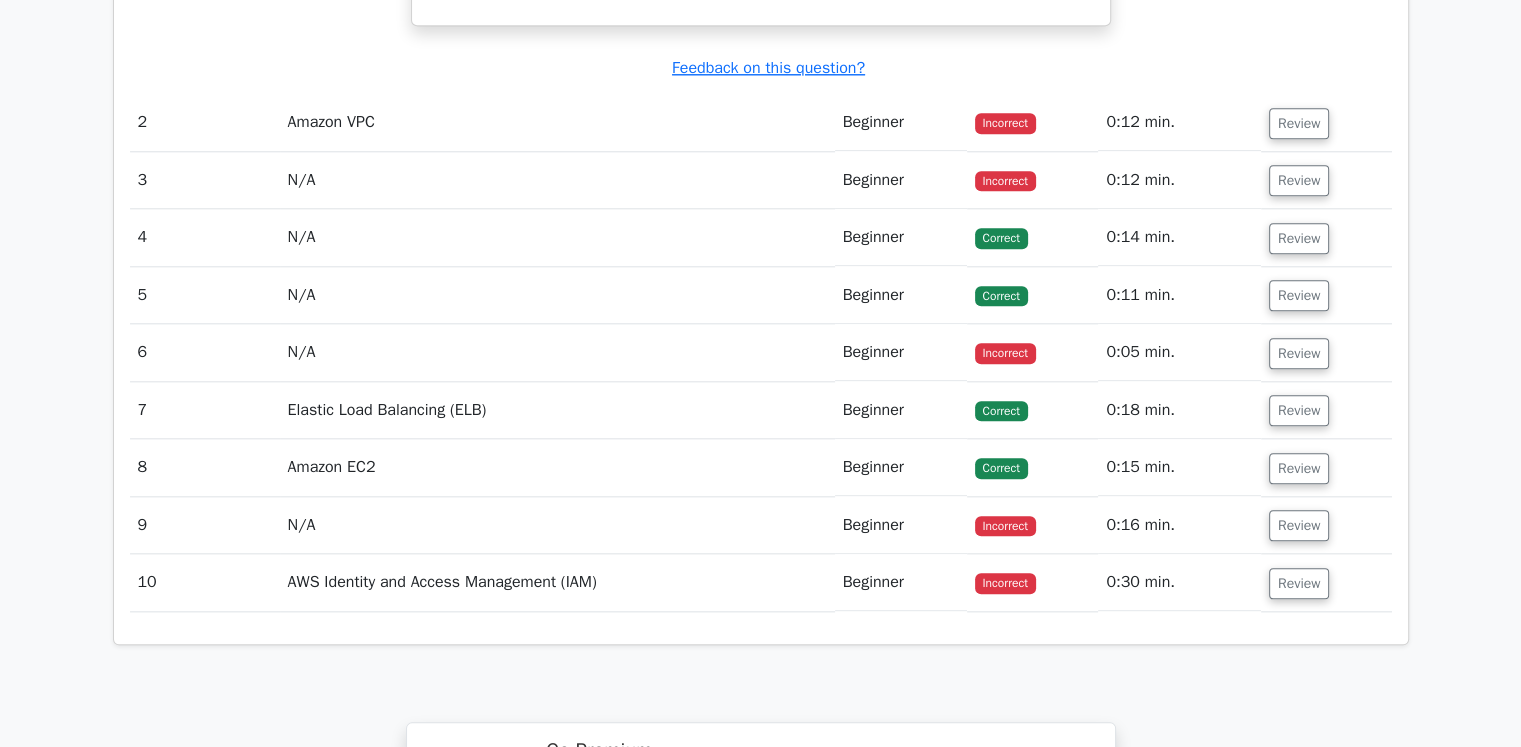 click on "N/A" at bounding box center (557, 180) 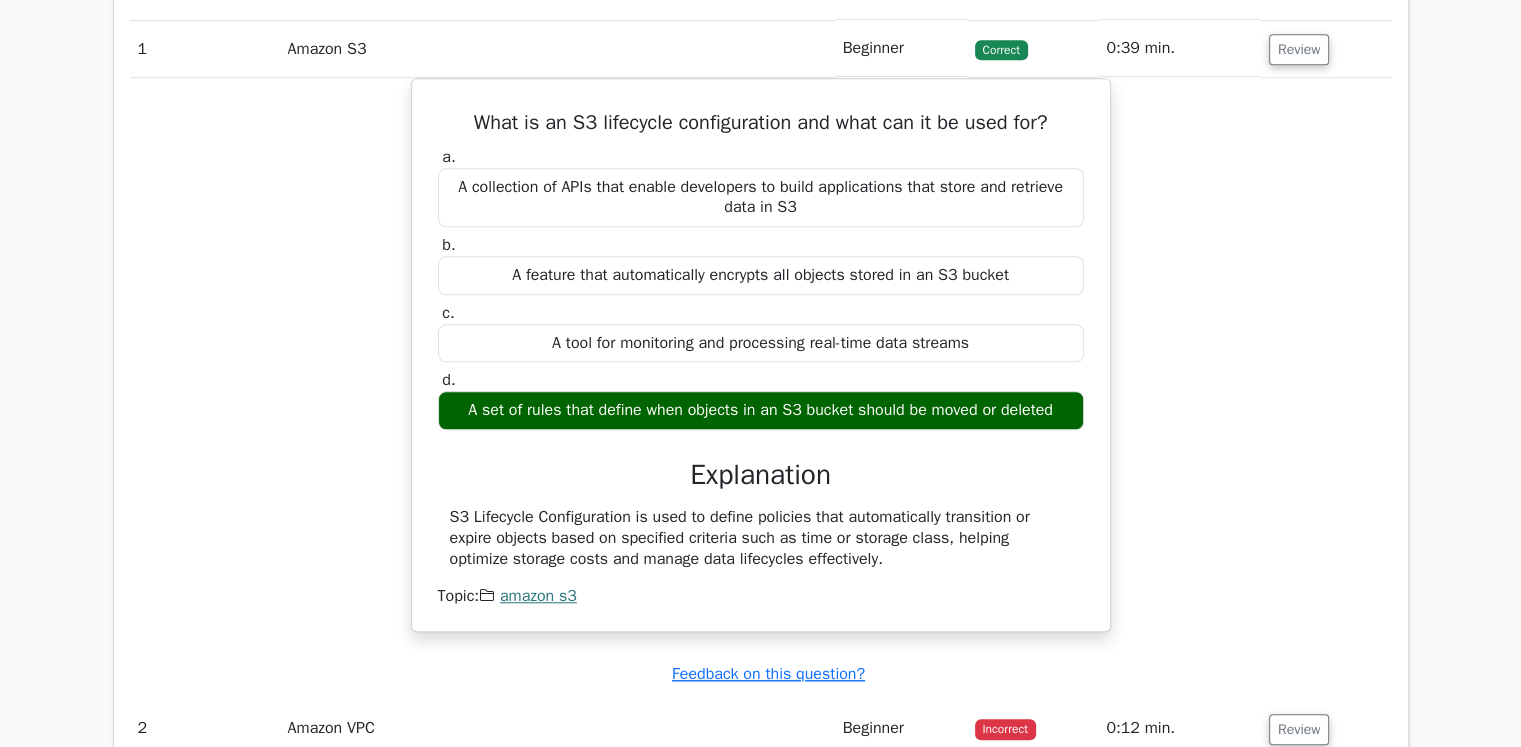 scroll, scrollTop: 1700, scrollLeft: 0, axis: vertical 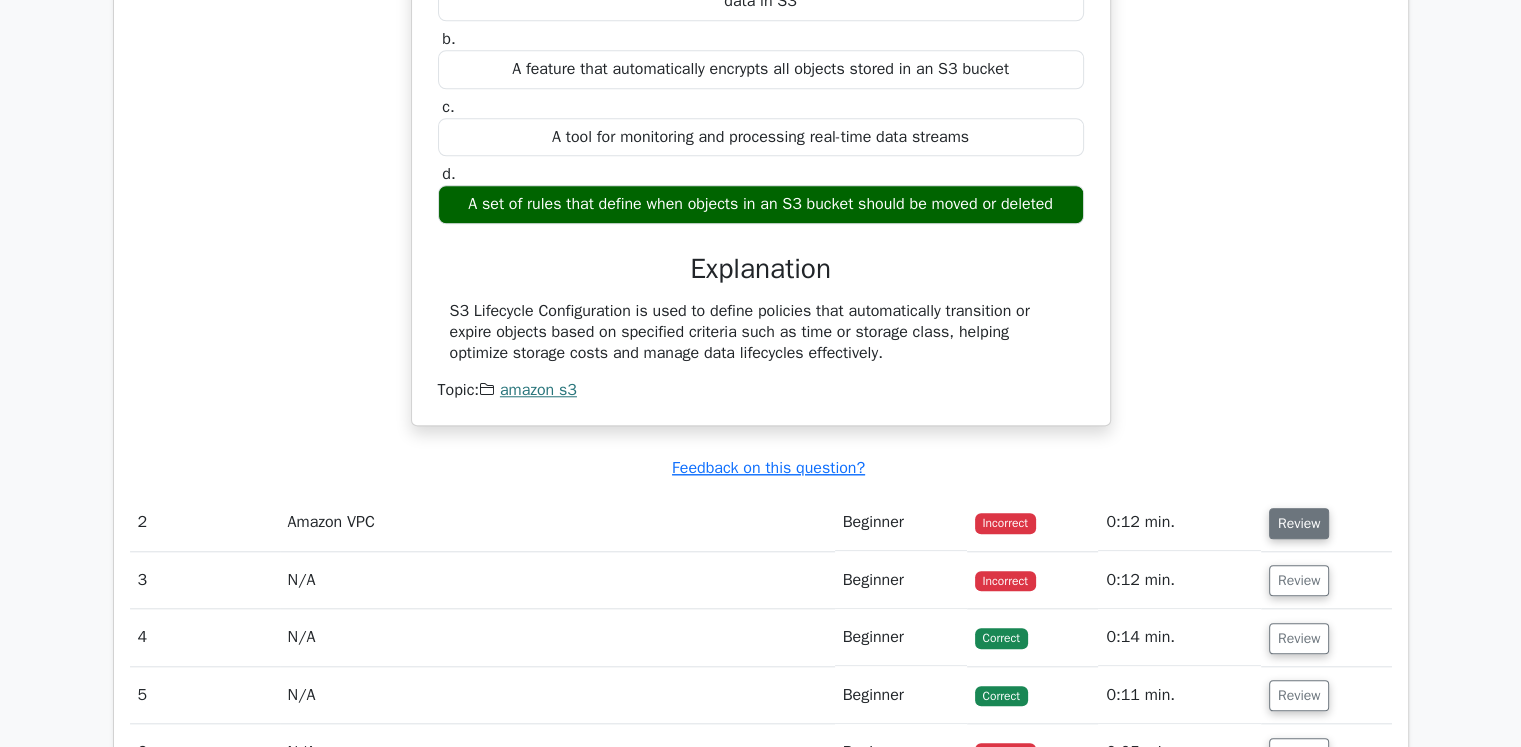 click on "Review" at bounding box center (1299, 523) 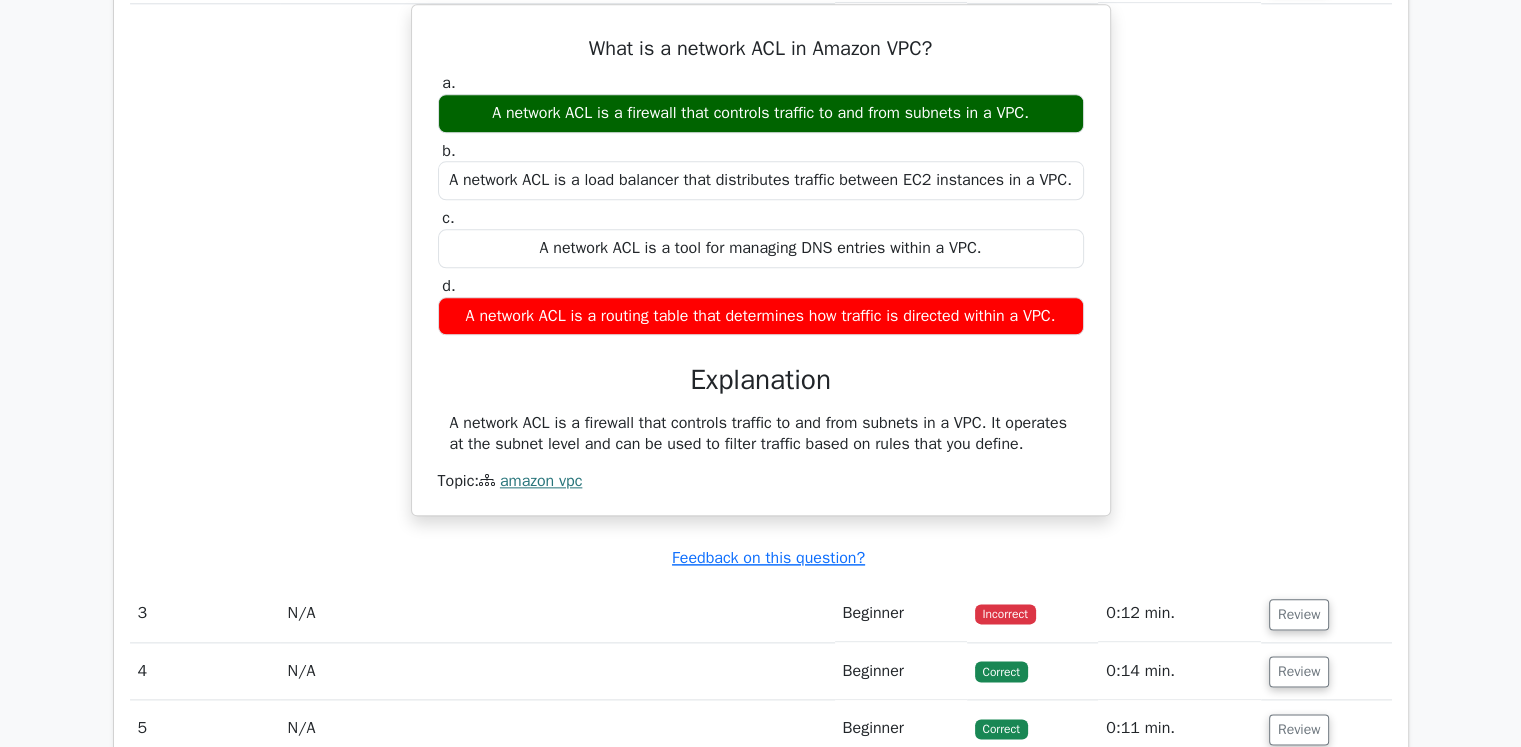 scroll, scrollTop: 2500, scrollLeft: 0, axis: vertical 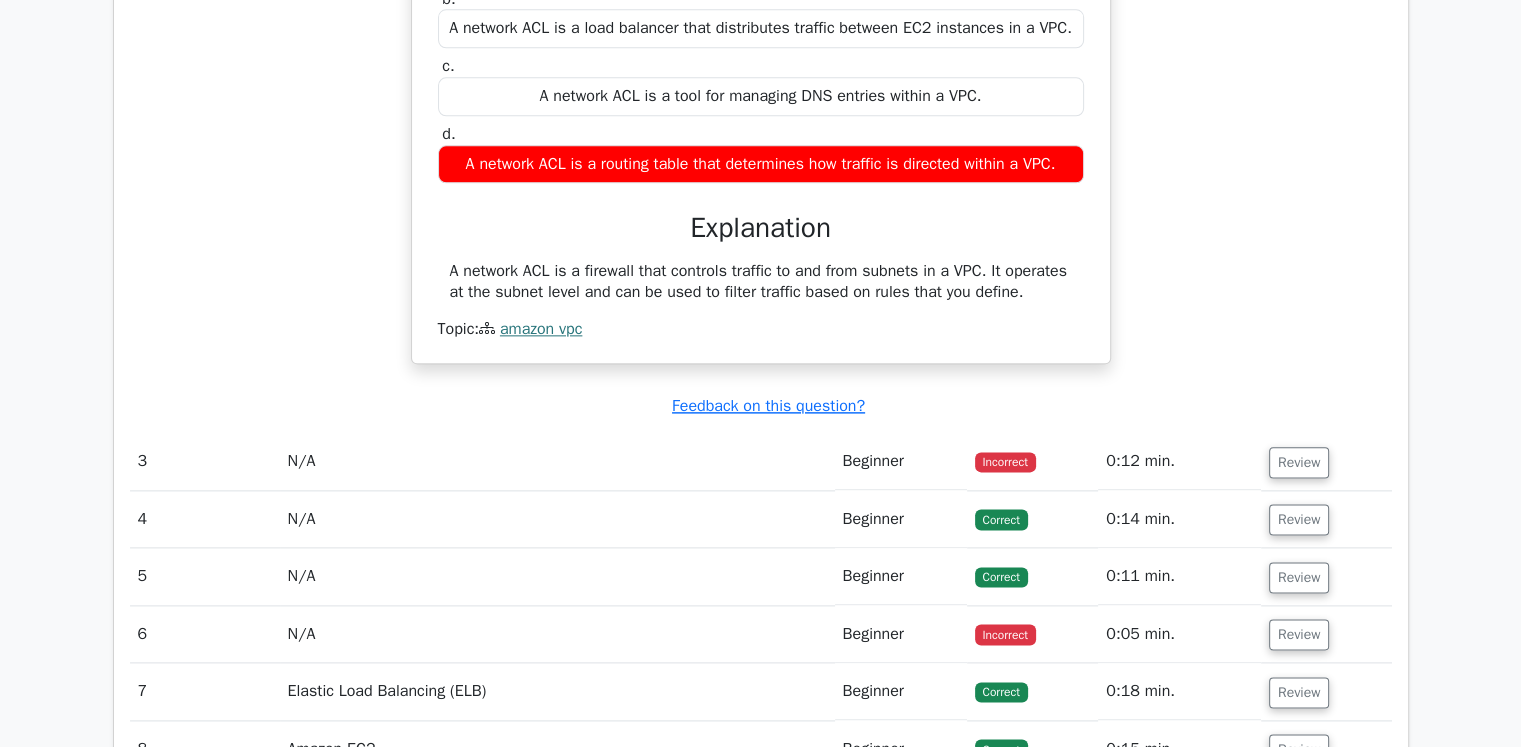 click on "N/A" at bounding box center (557, 461) 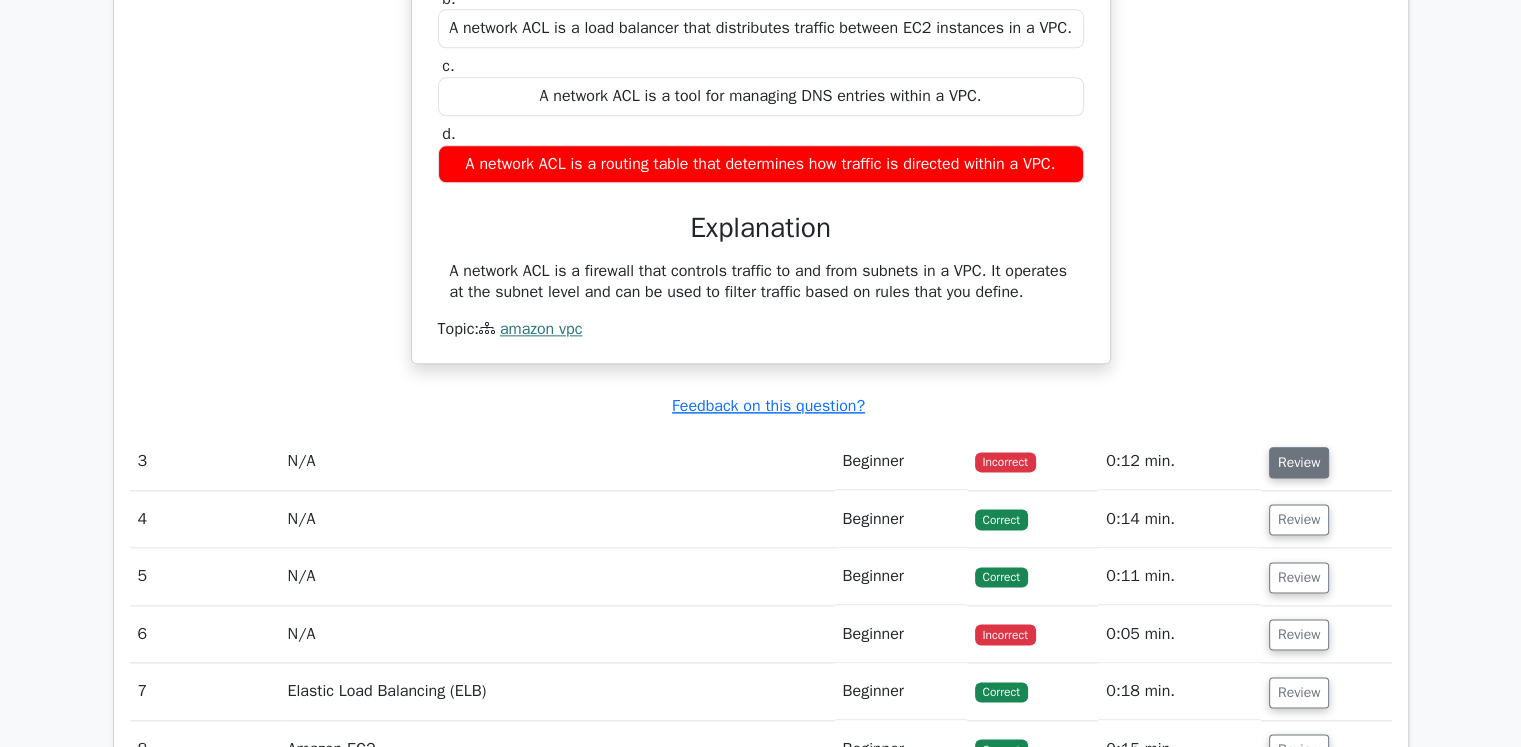 click on "Review" at bounding box center [1299, 462] 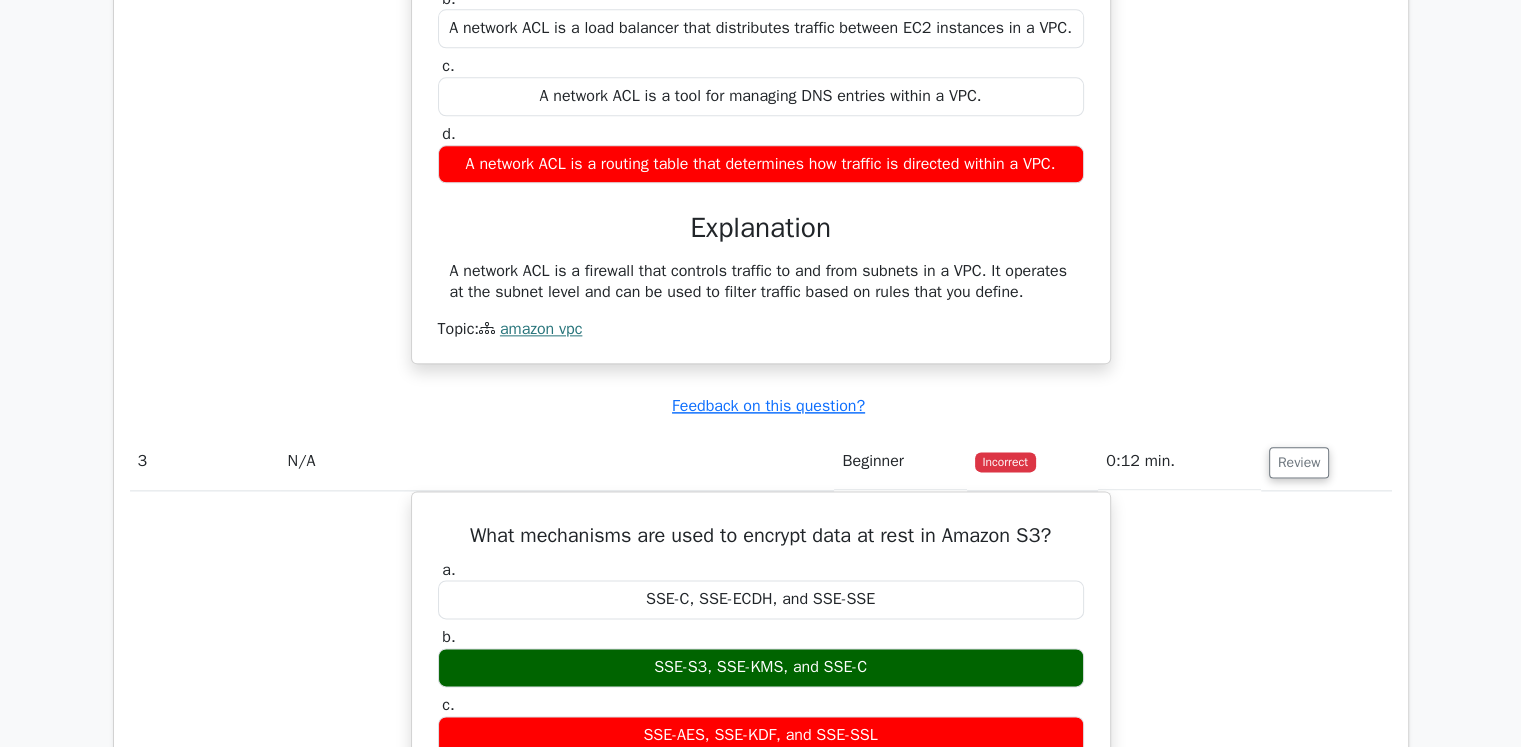 scroll, scrollTop: 2700, scrollLeft: 0, axis: vertical 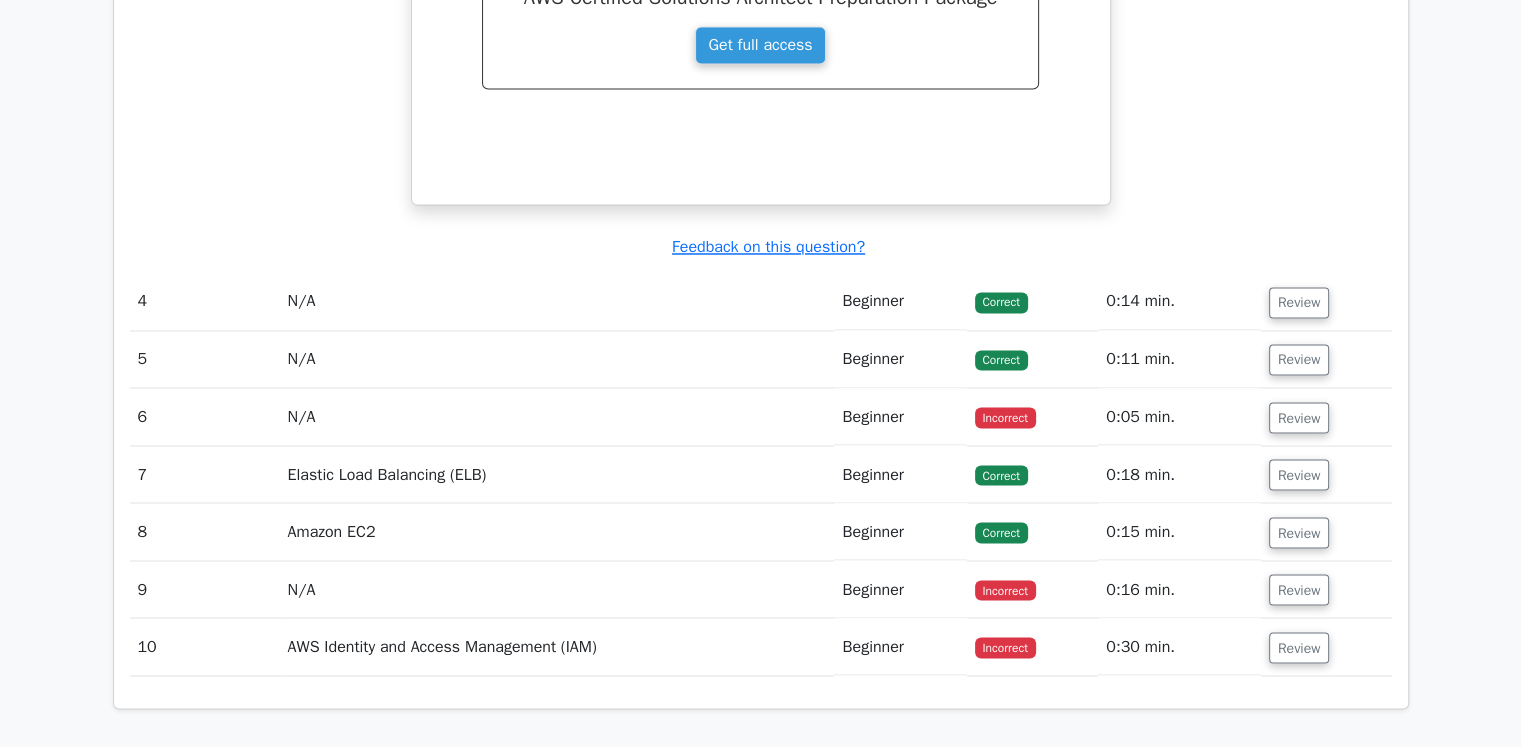 click on "N/A" at bounding box center [557, 416] 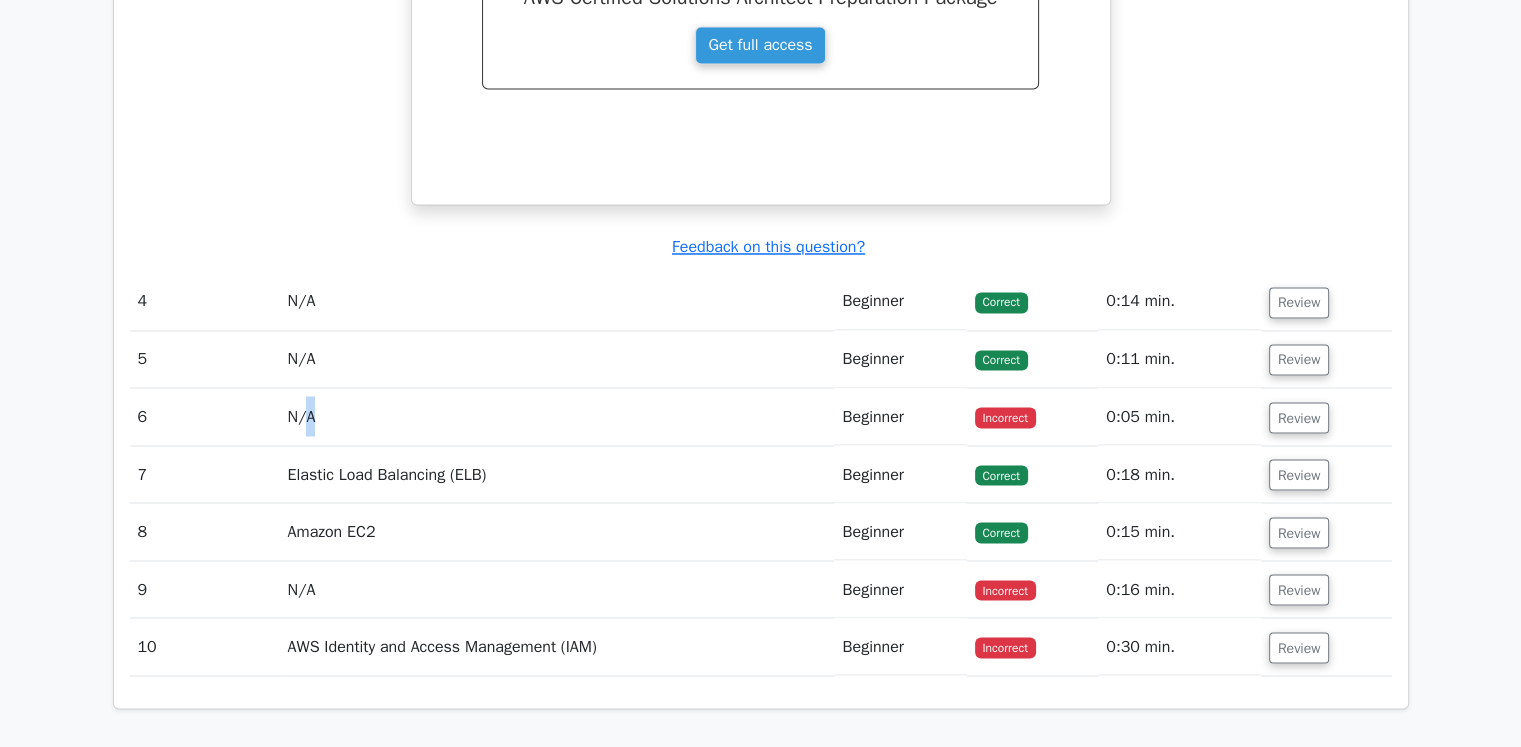 click on "N/A" at bounding box center [557, 416] 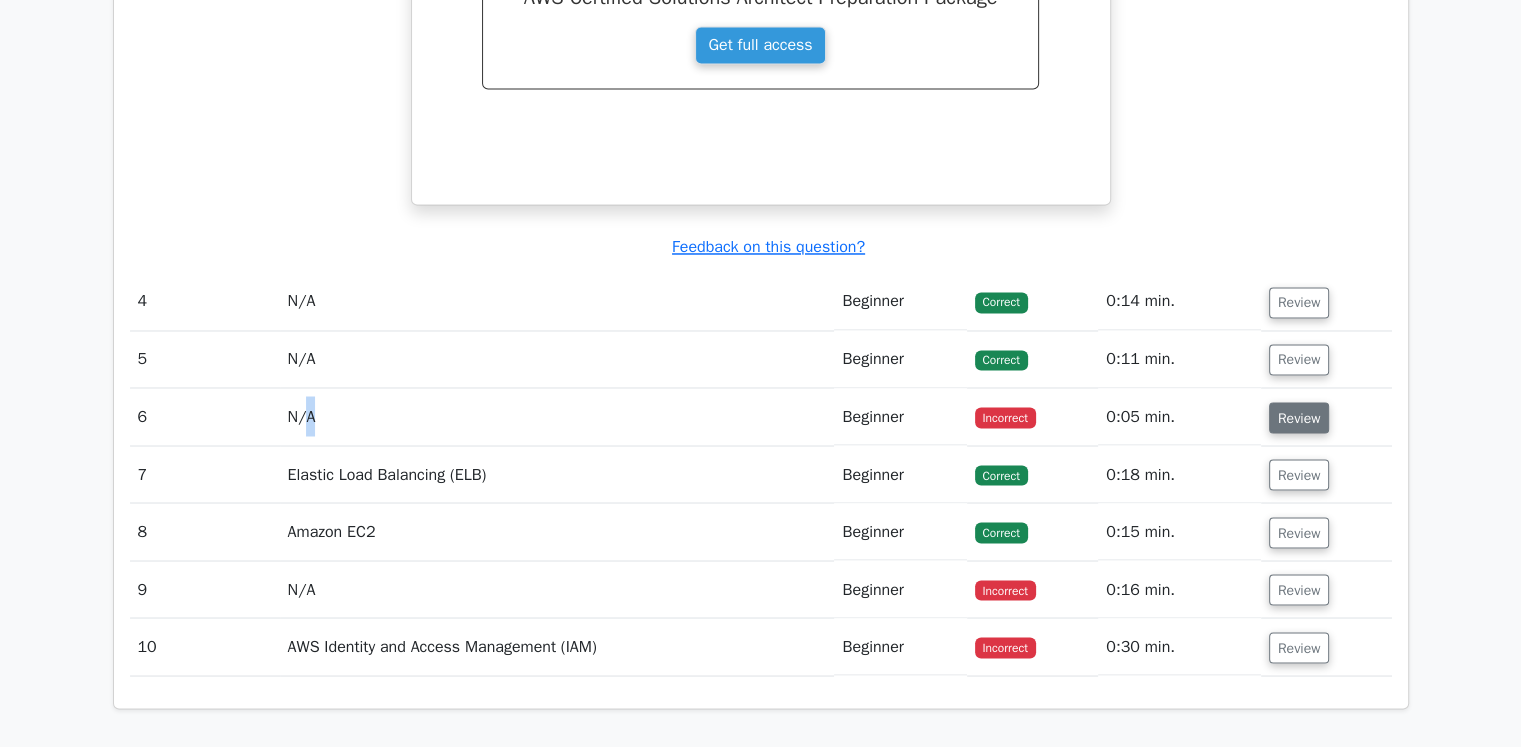click on "Review" at bounding box center (1299, 417) 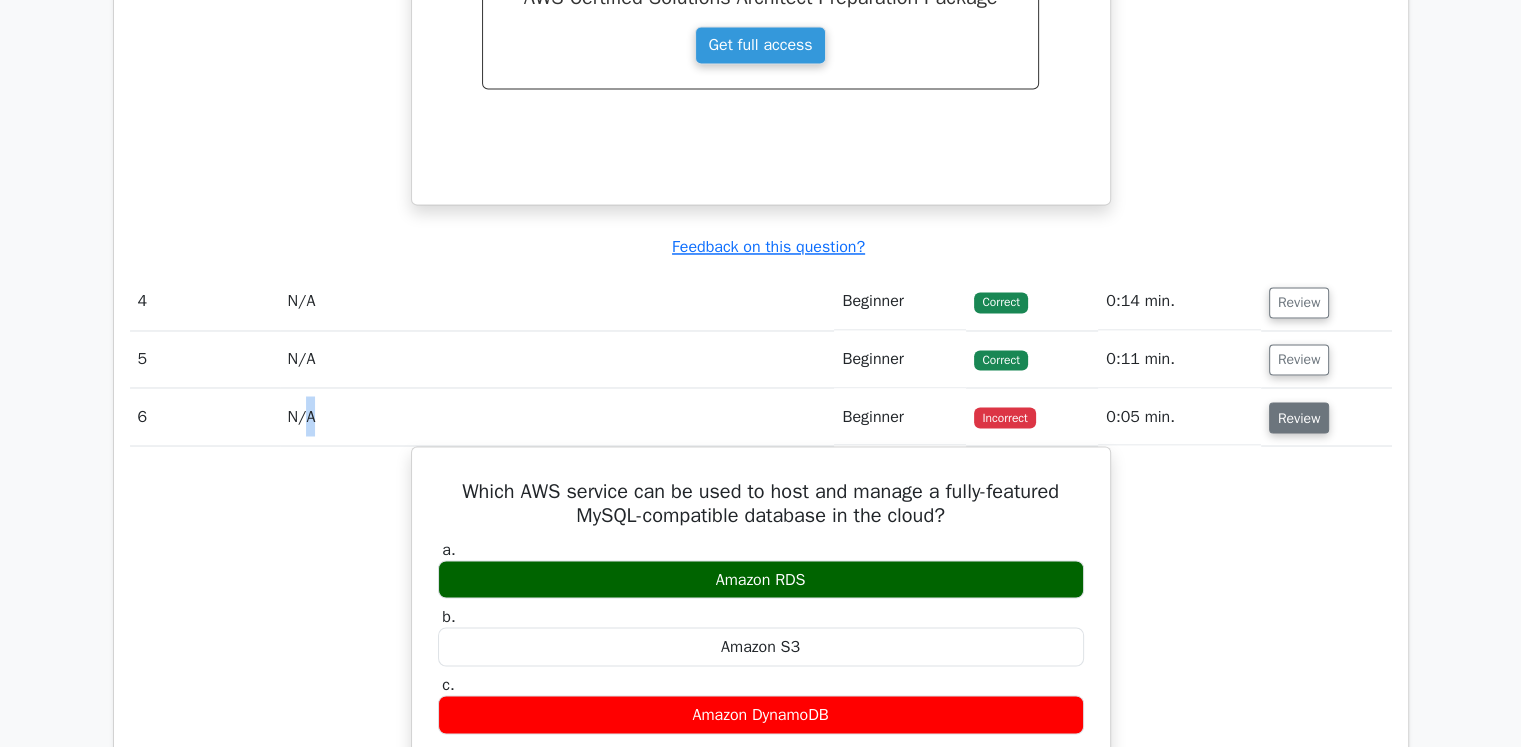 click on "Review" at bounding box center (1299, 417) 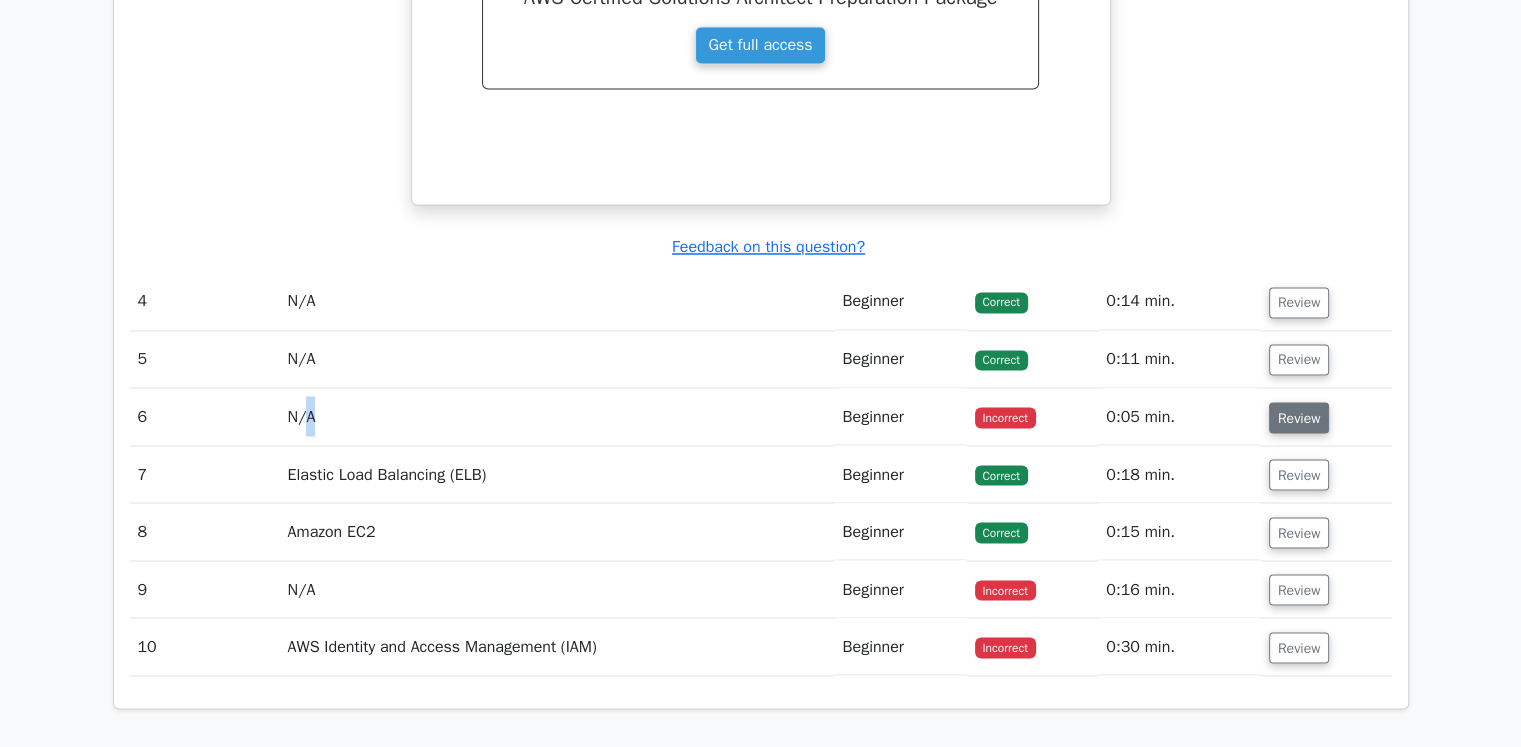 click on "Review" at bounding box center (1299, 417) 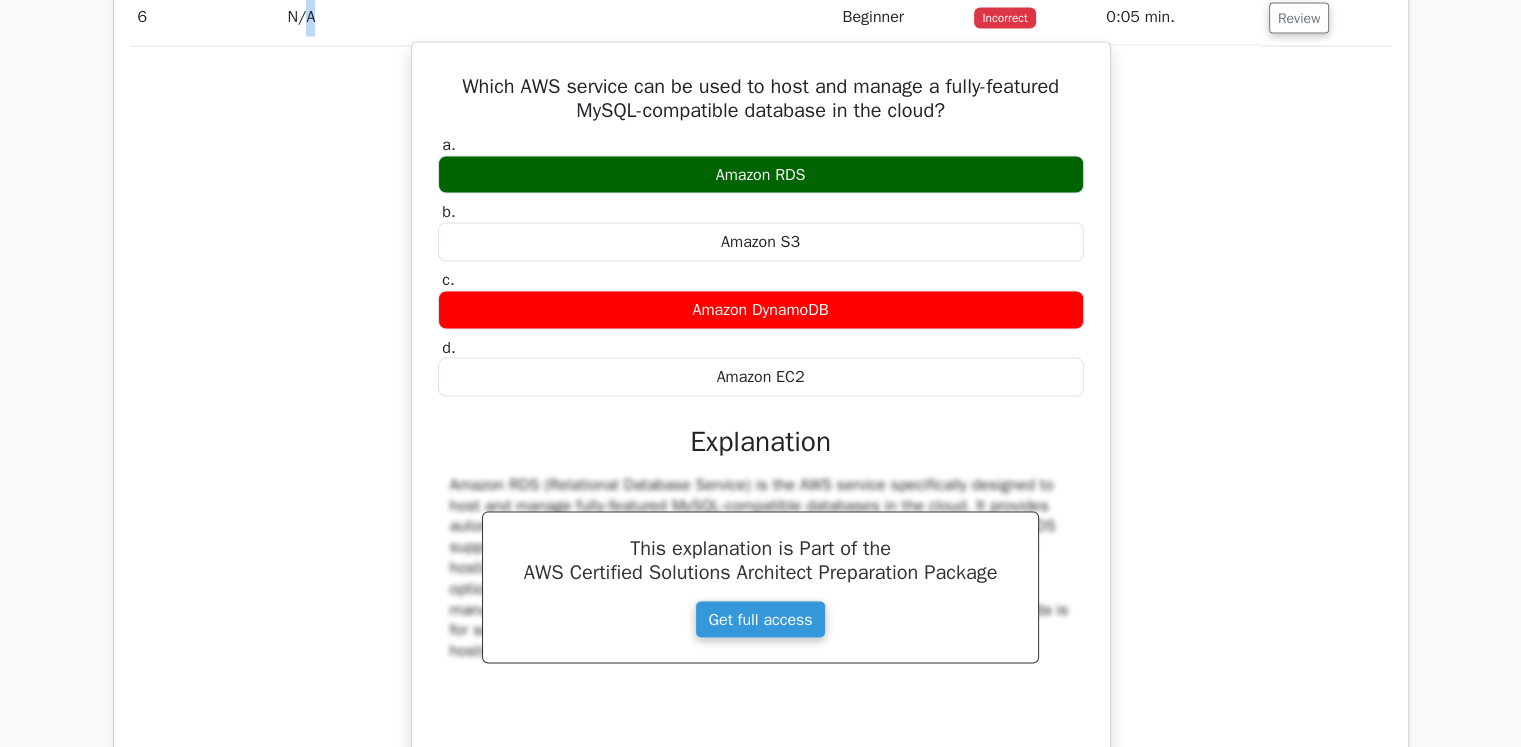 scroll, scrollTop: 3600, scrollLeft: 0, axis: vertical 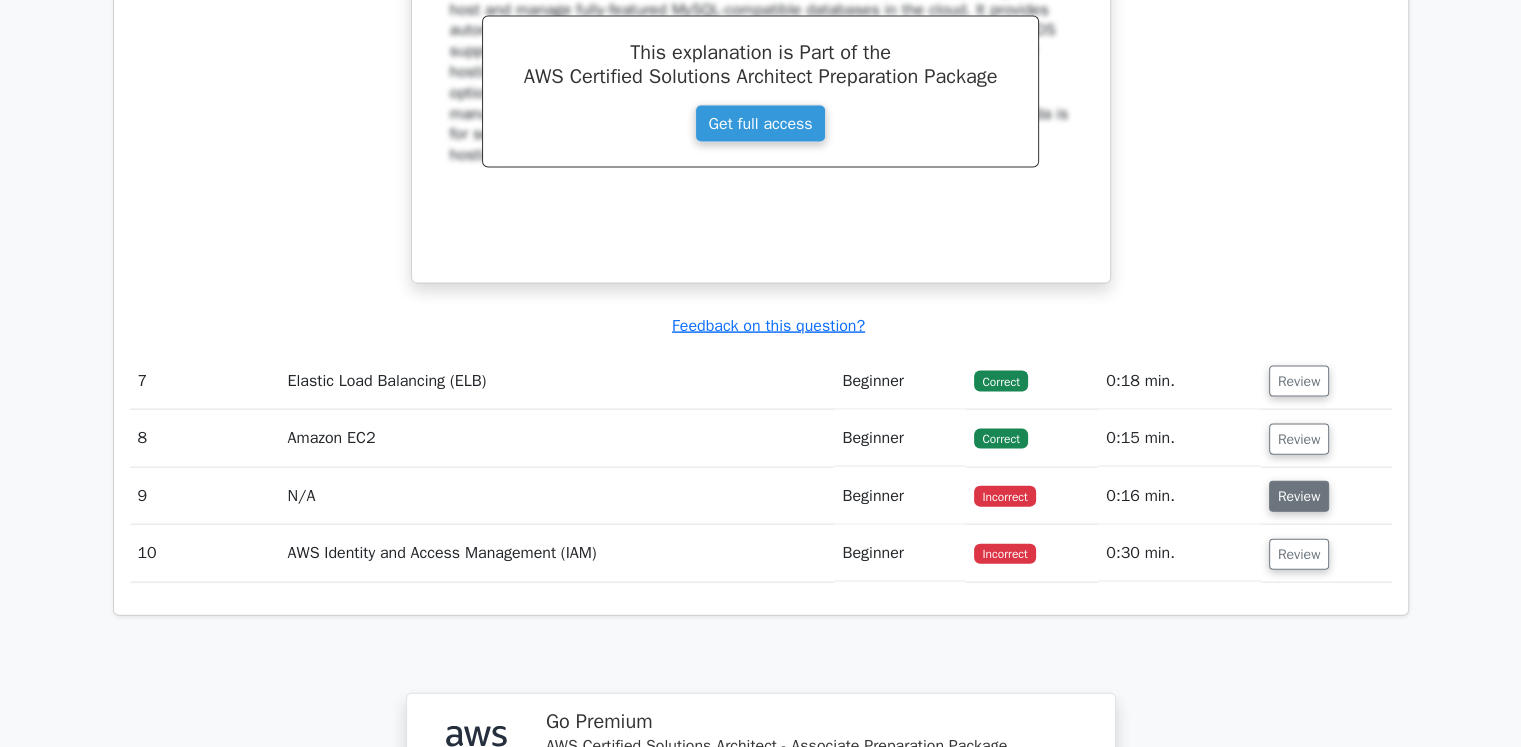 click on "Review" at bounding box center (1299, 496) 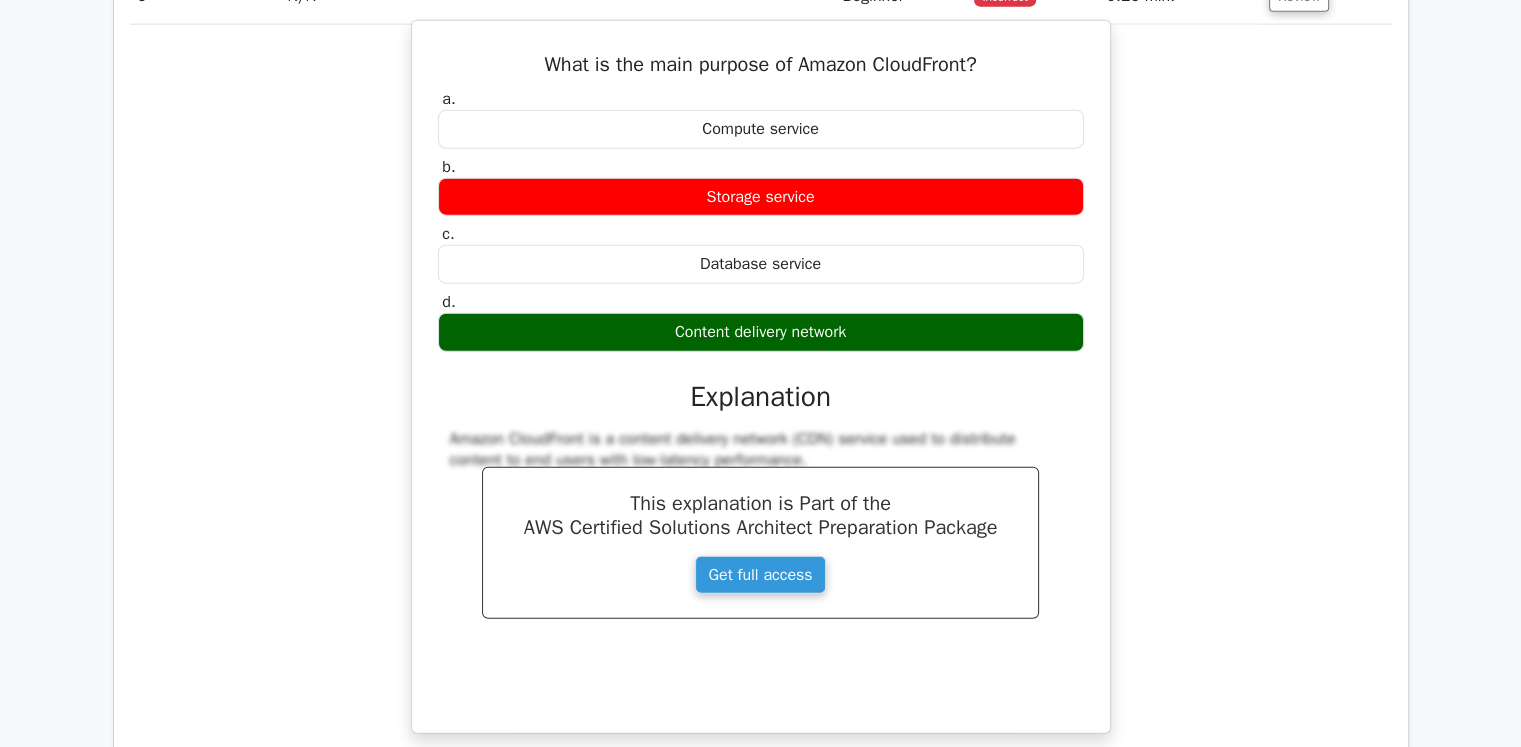 scroll, scrollTop: 4600, scrollLeft: 0, axis: vertical 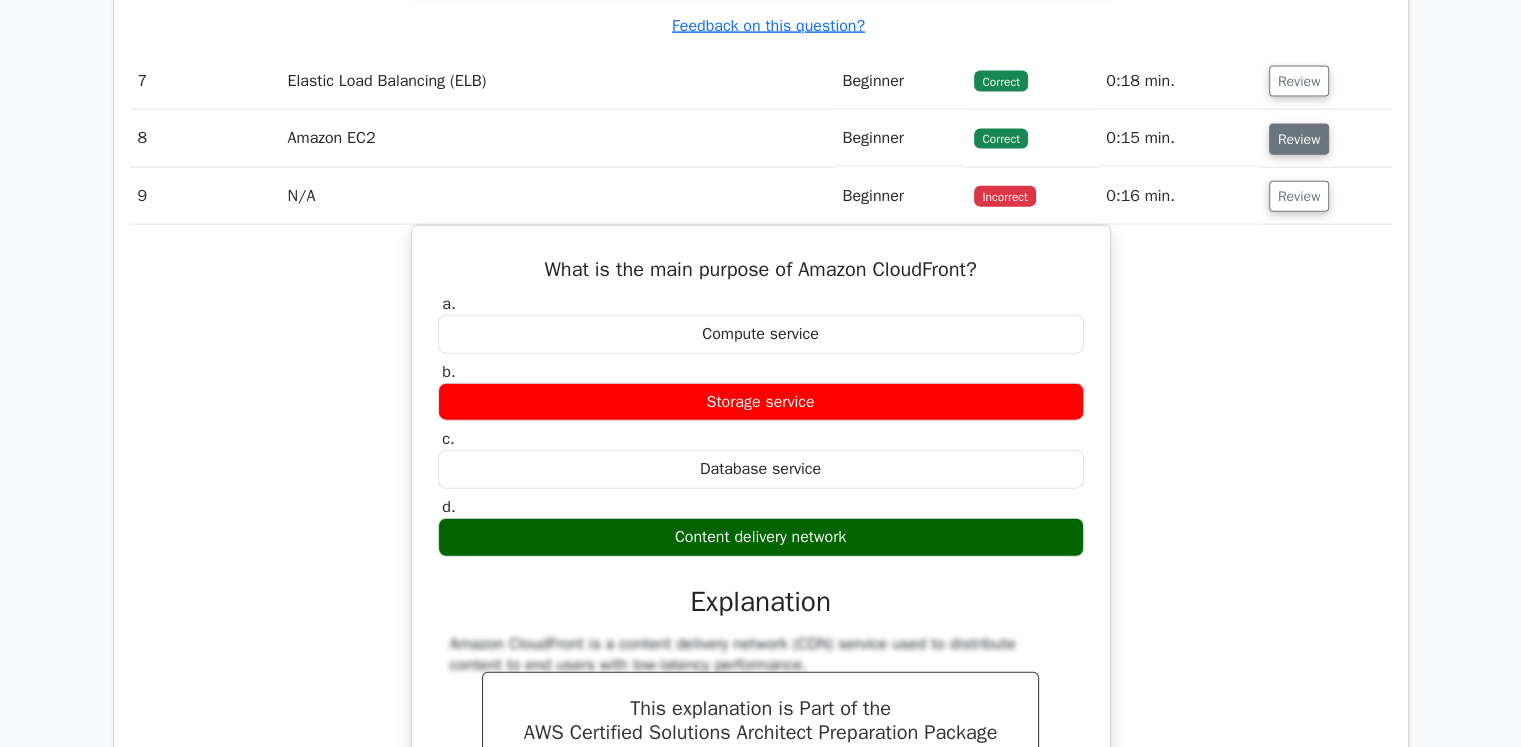 click on "Review" at bounding box center (1299, 139) 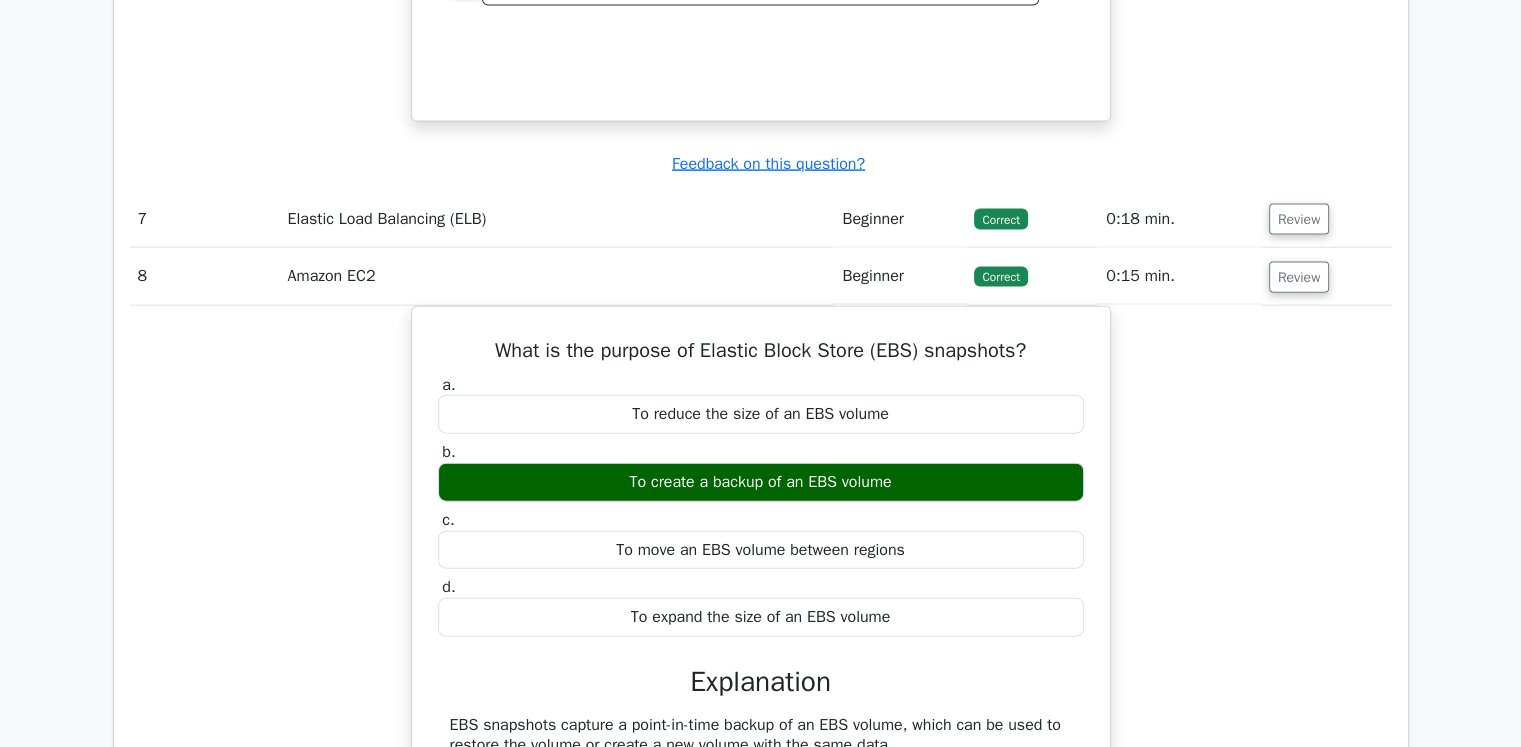 scroll, scrollTop: 4300, scrollLeft: 0, axis: vertical 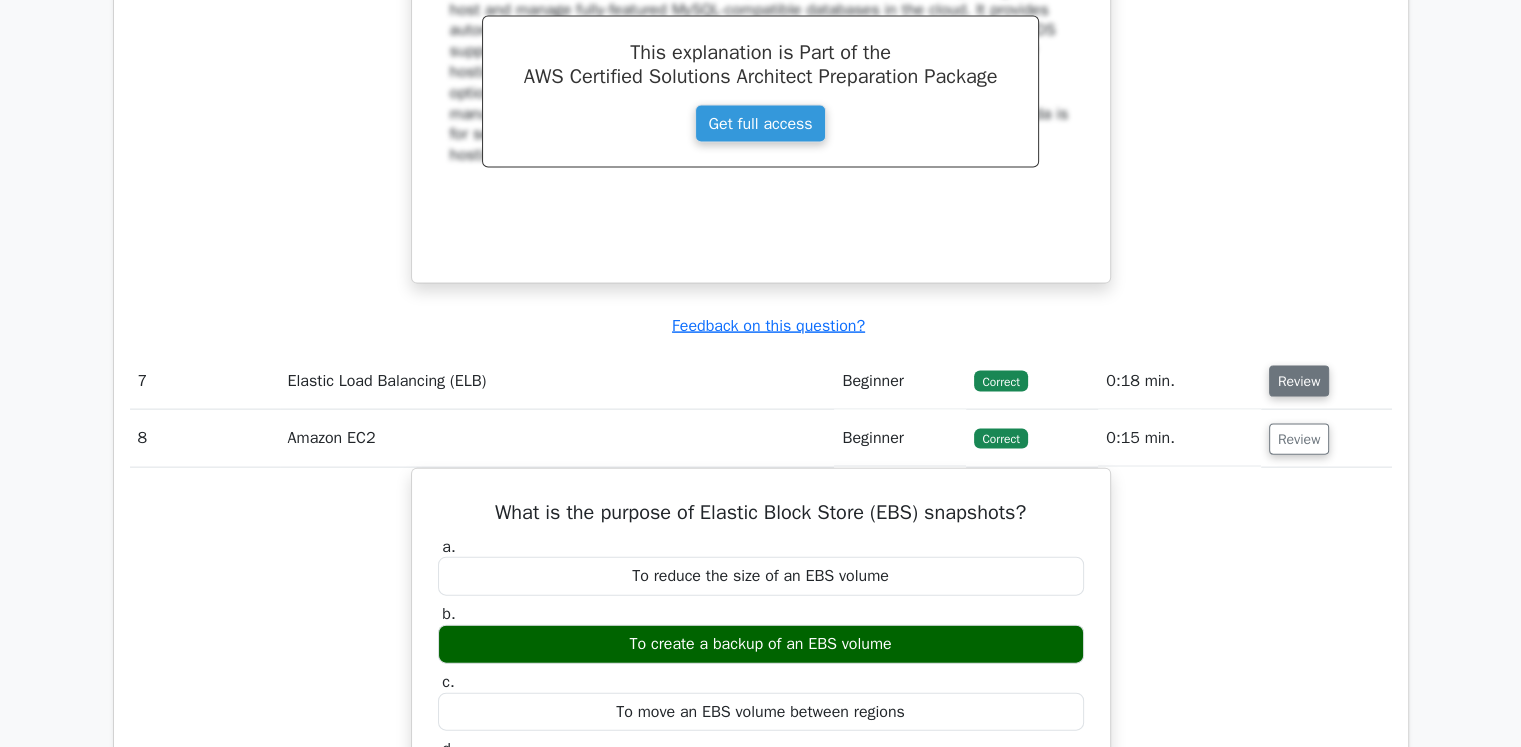 click on "Review" at bounding box center [1299, 381] 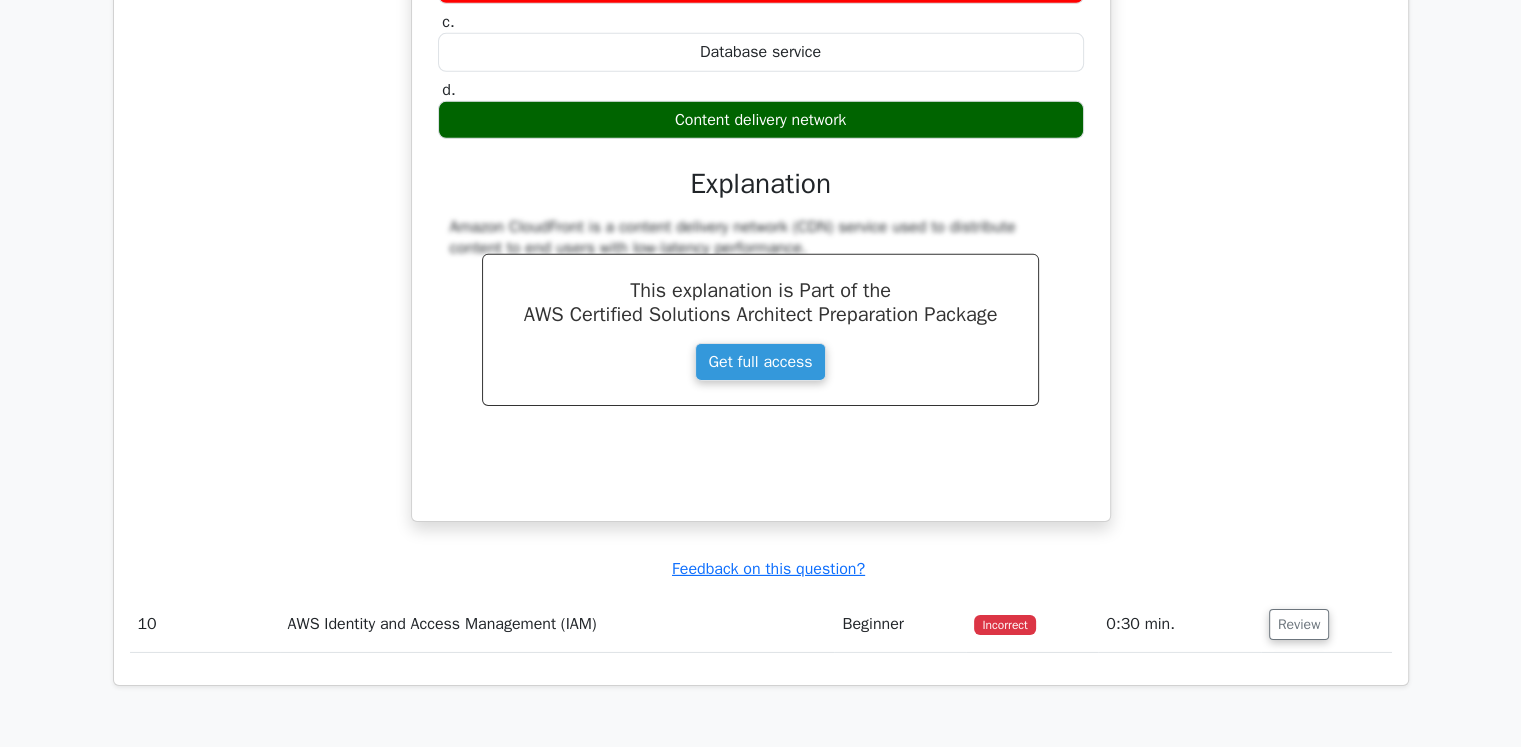scroll, scrollTop: 6100, scrollLeft: 0, axis: vertical 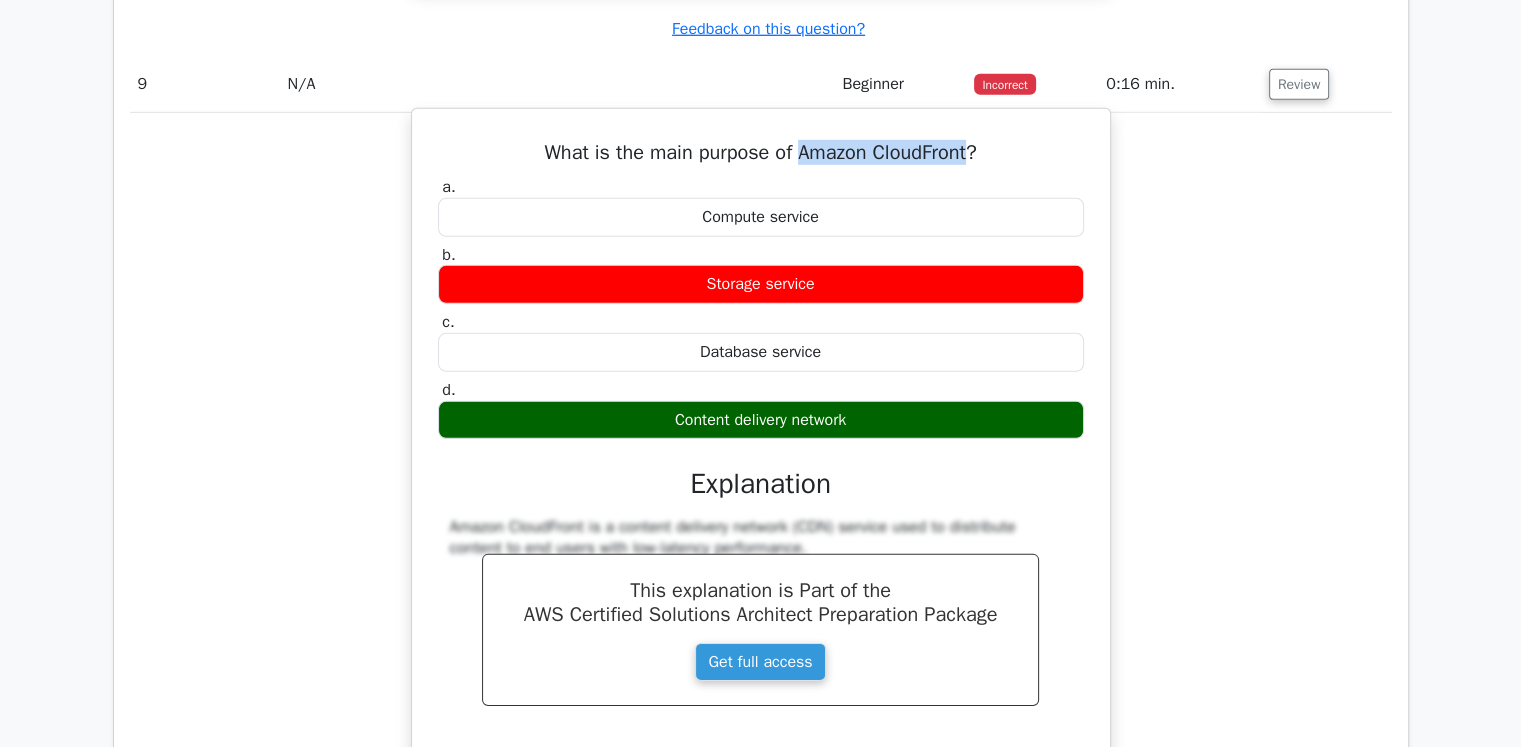 drag, startPoint x: 796, startPoint y: 139, endPoint x: 976, endPoint y: 149, distance: 180.27756 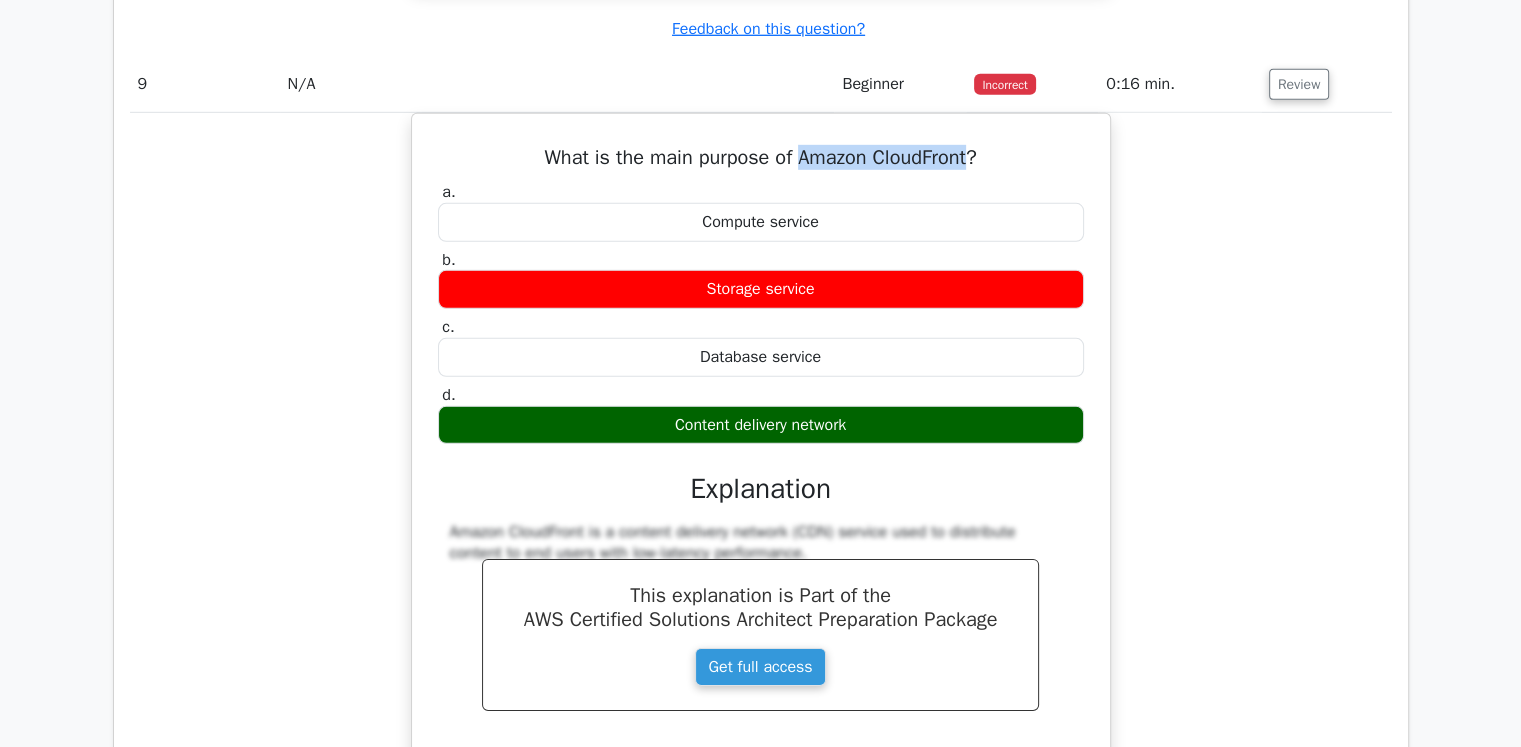 copy on "Amazon CloudFront" 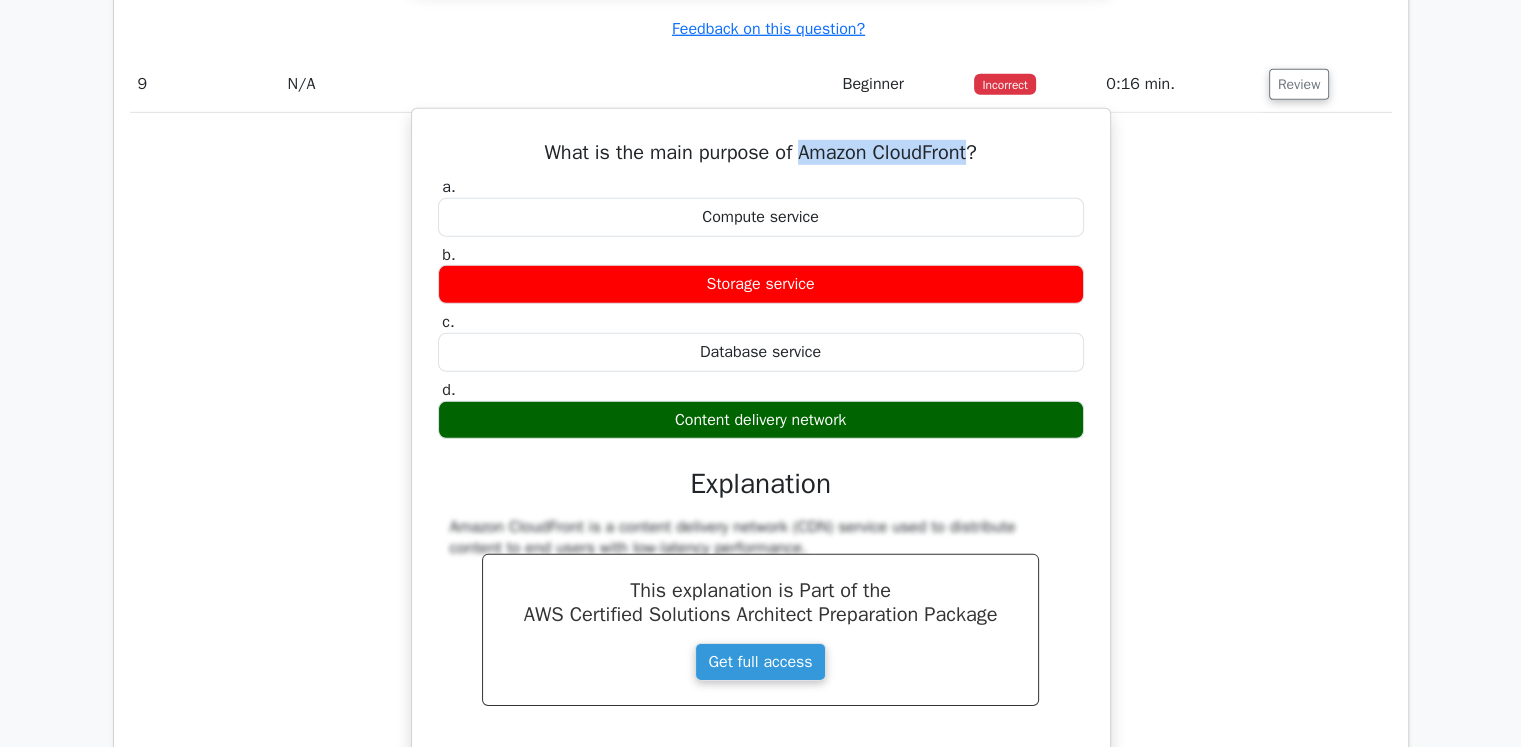 click on "What is the main purpose of Amazon CloudFront?" at bounding box center [761, 153] 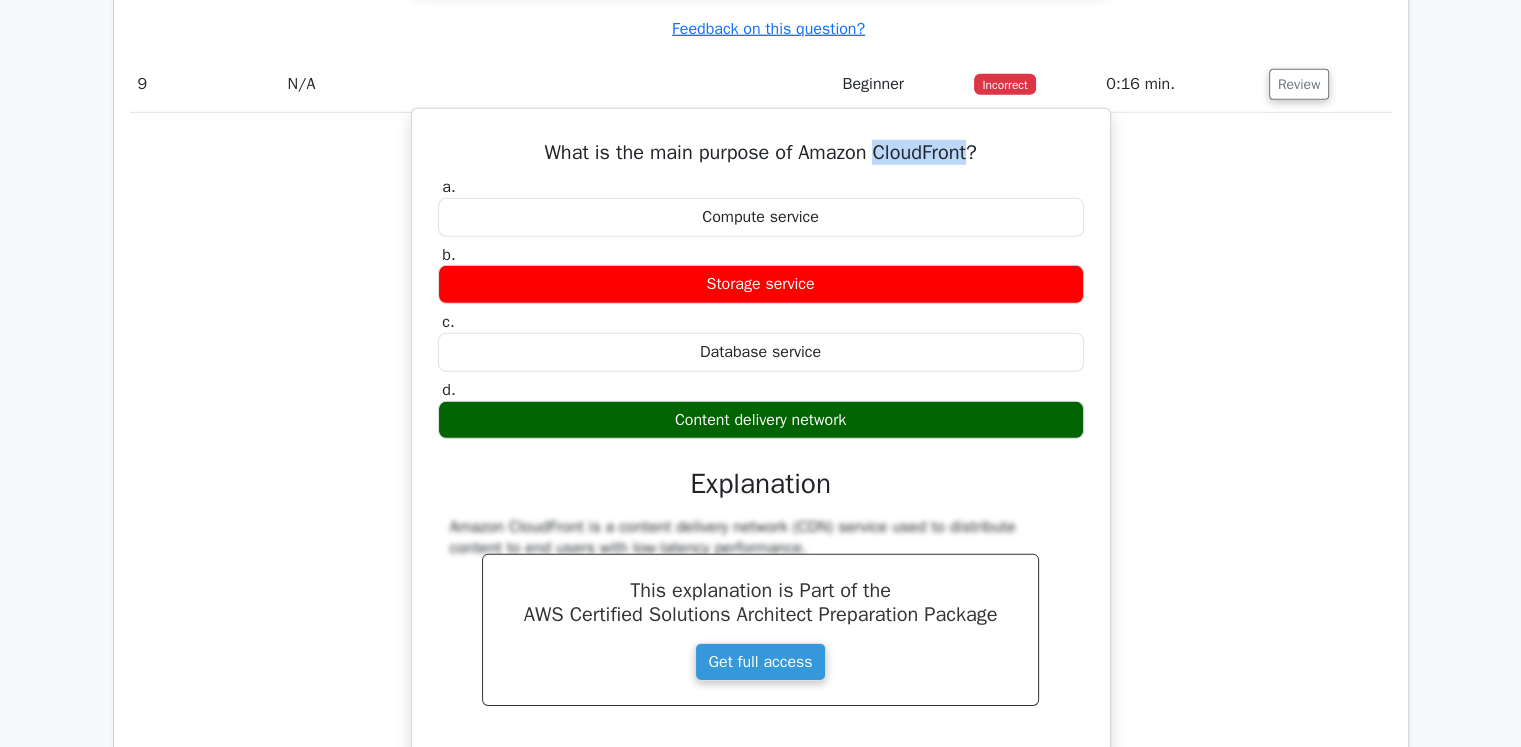 drag, startPoint x: 878, startPoint y: 137, endPoint x: 976, endPoint y: 141, distance: 98.0816 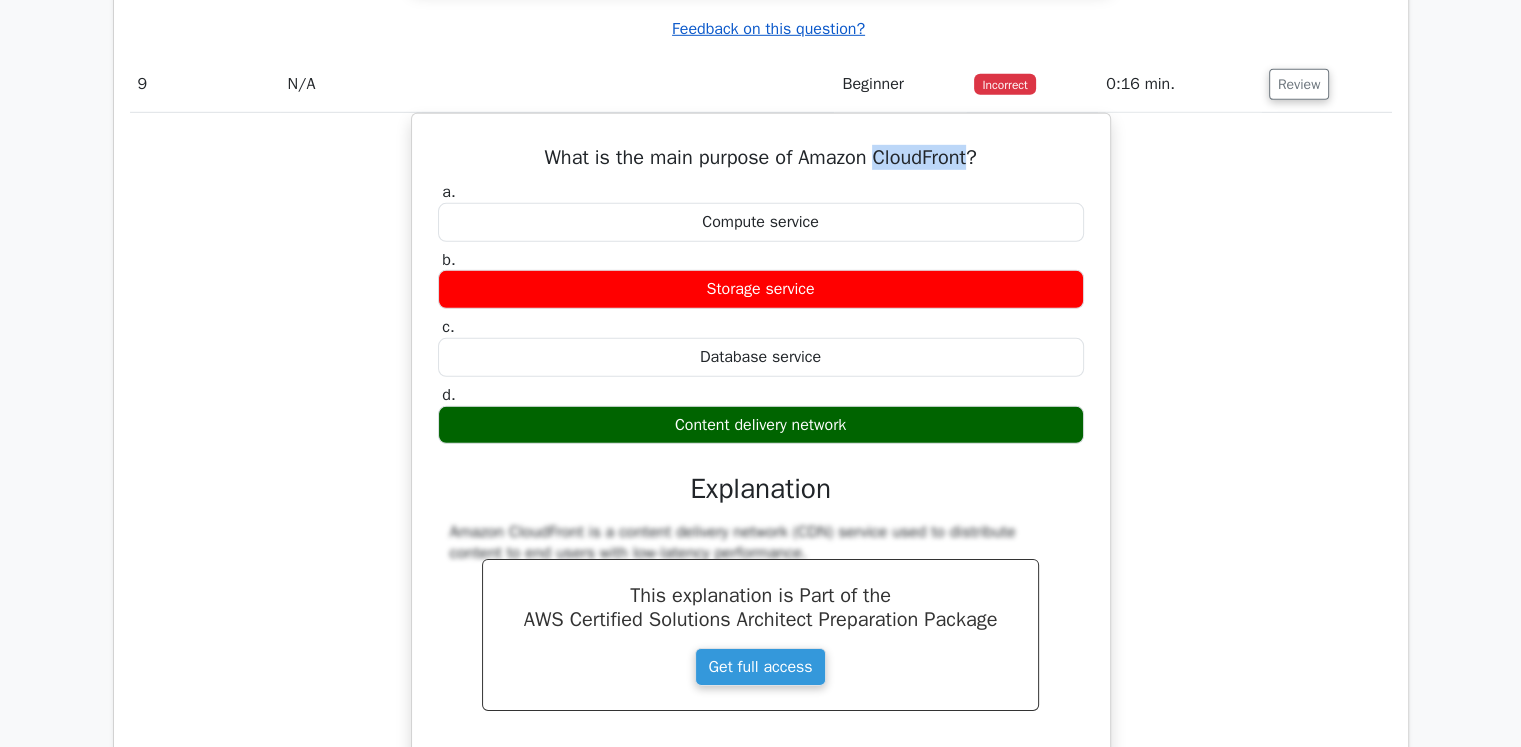 copy on "CloudFront" 